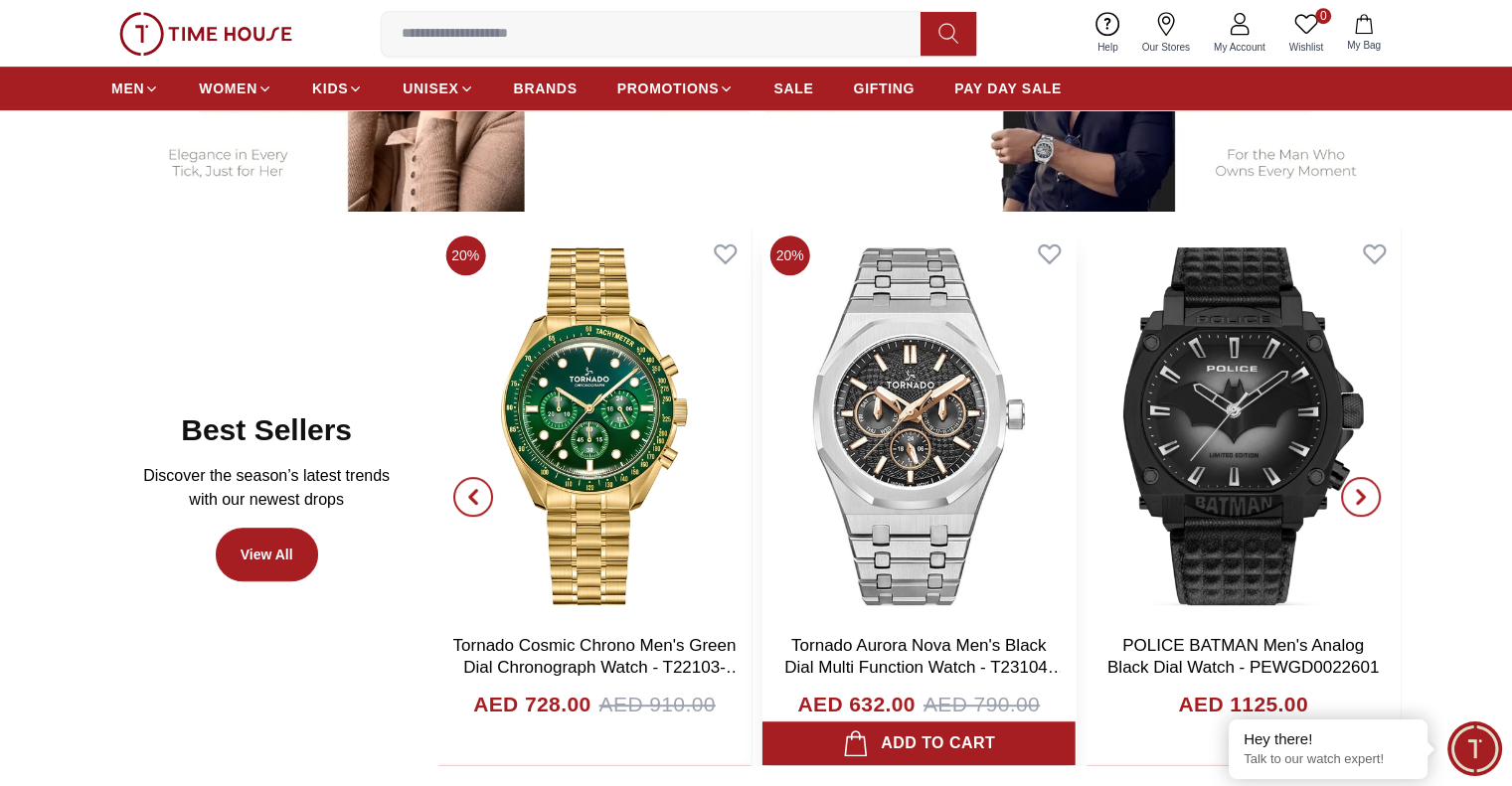 scroll, scrollTop: 1093, scrollLeft: 0, axis: vertical 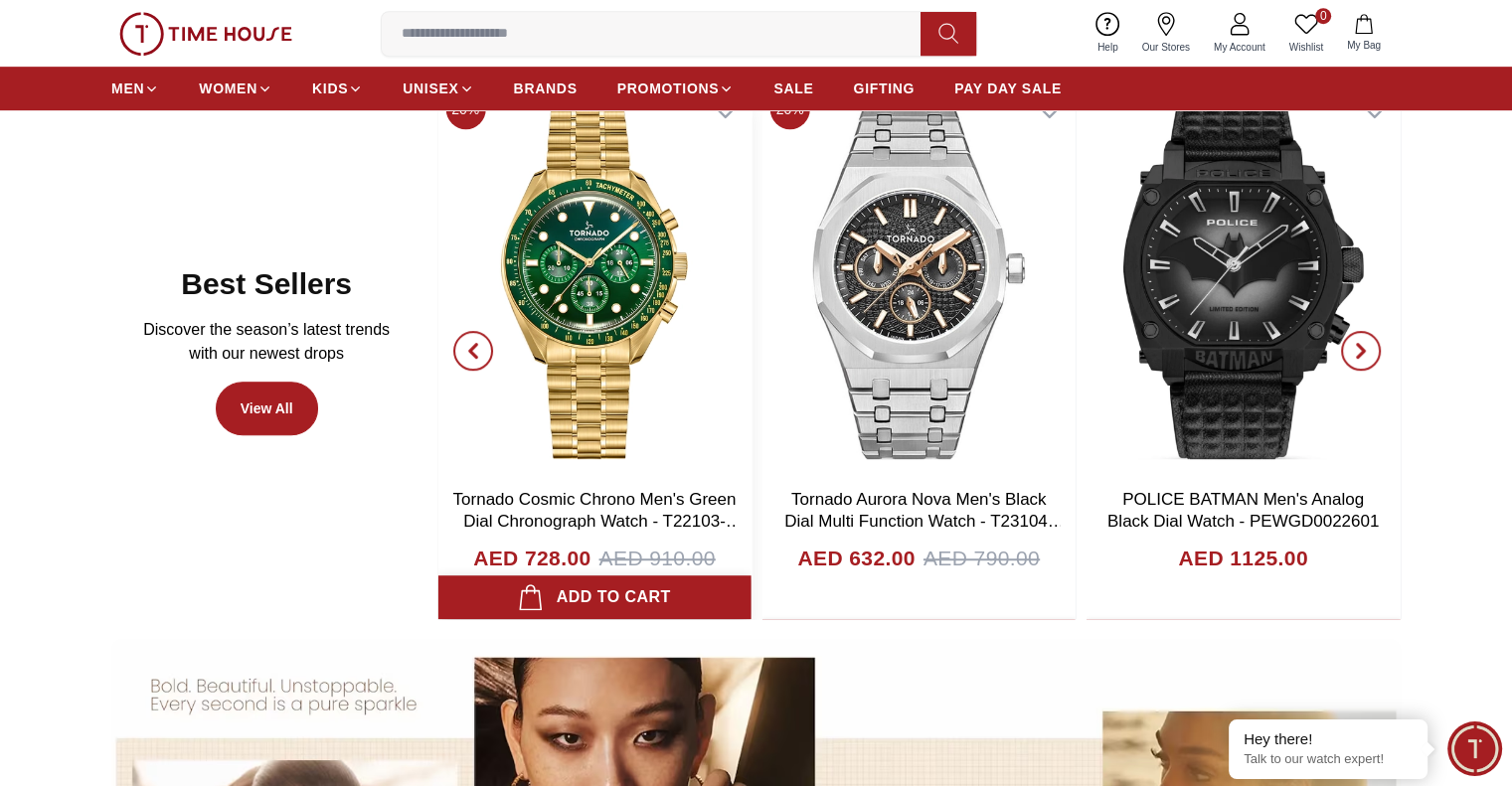 click on "Add to cart" at bounding box center [594, 597] 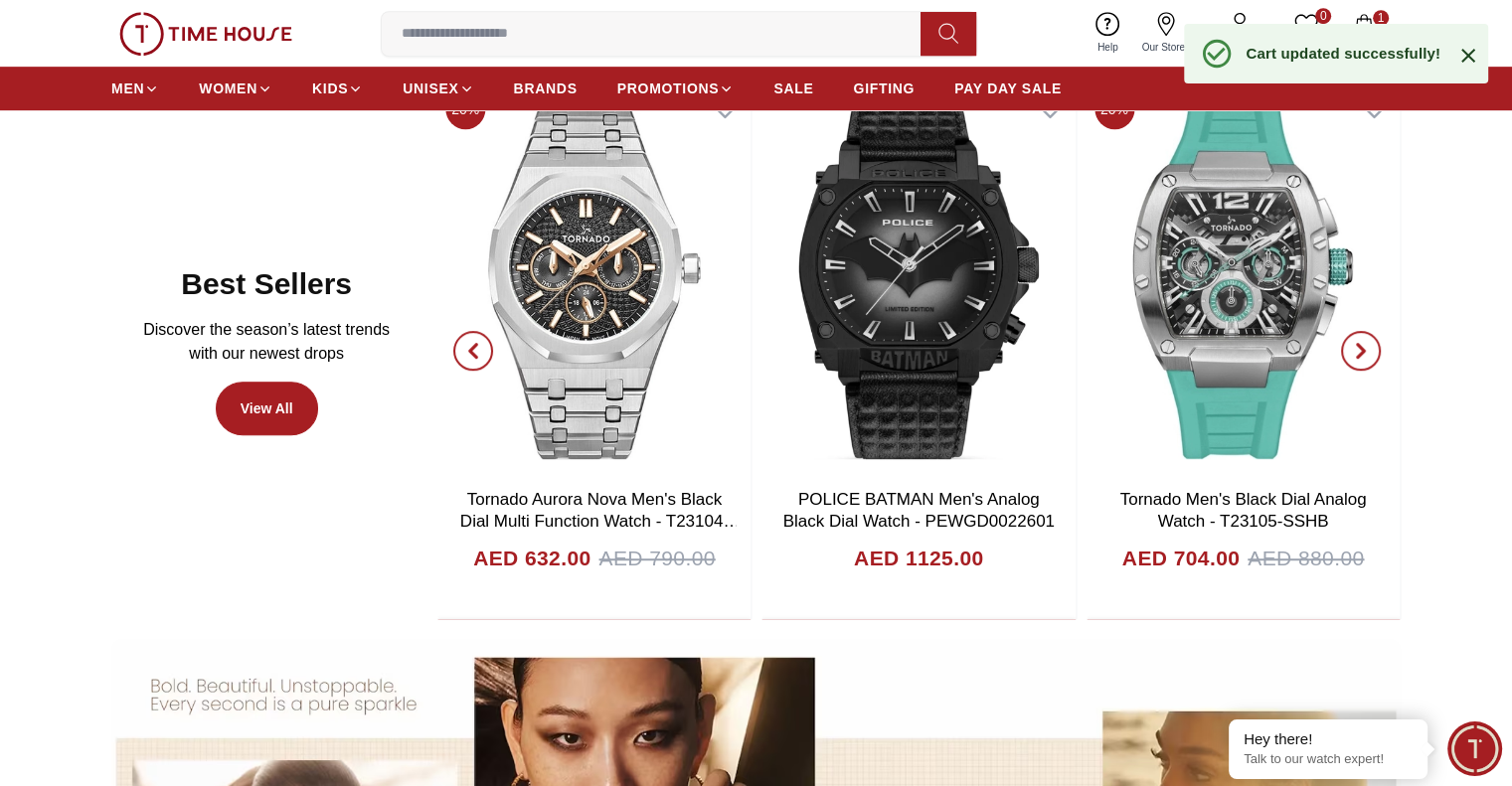 click on "1 My Bag" at bounding box center (1364, 33) 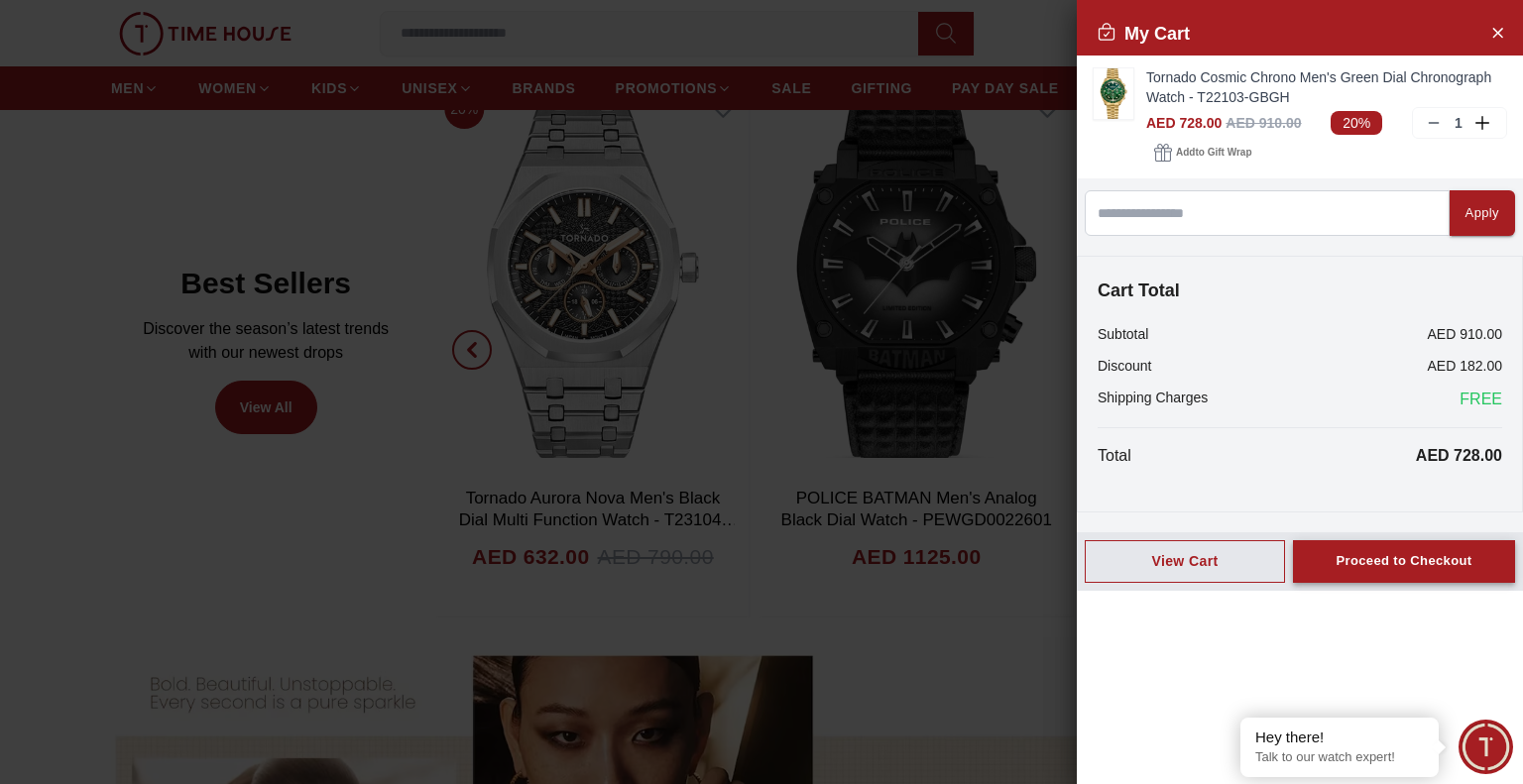 click on "Proceed to Checkout" at bounding box center [1403, 561] 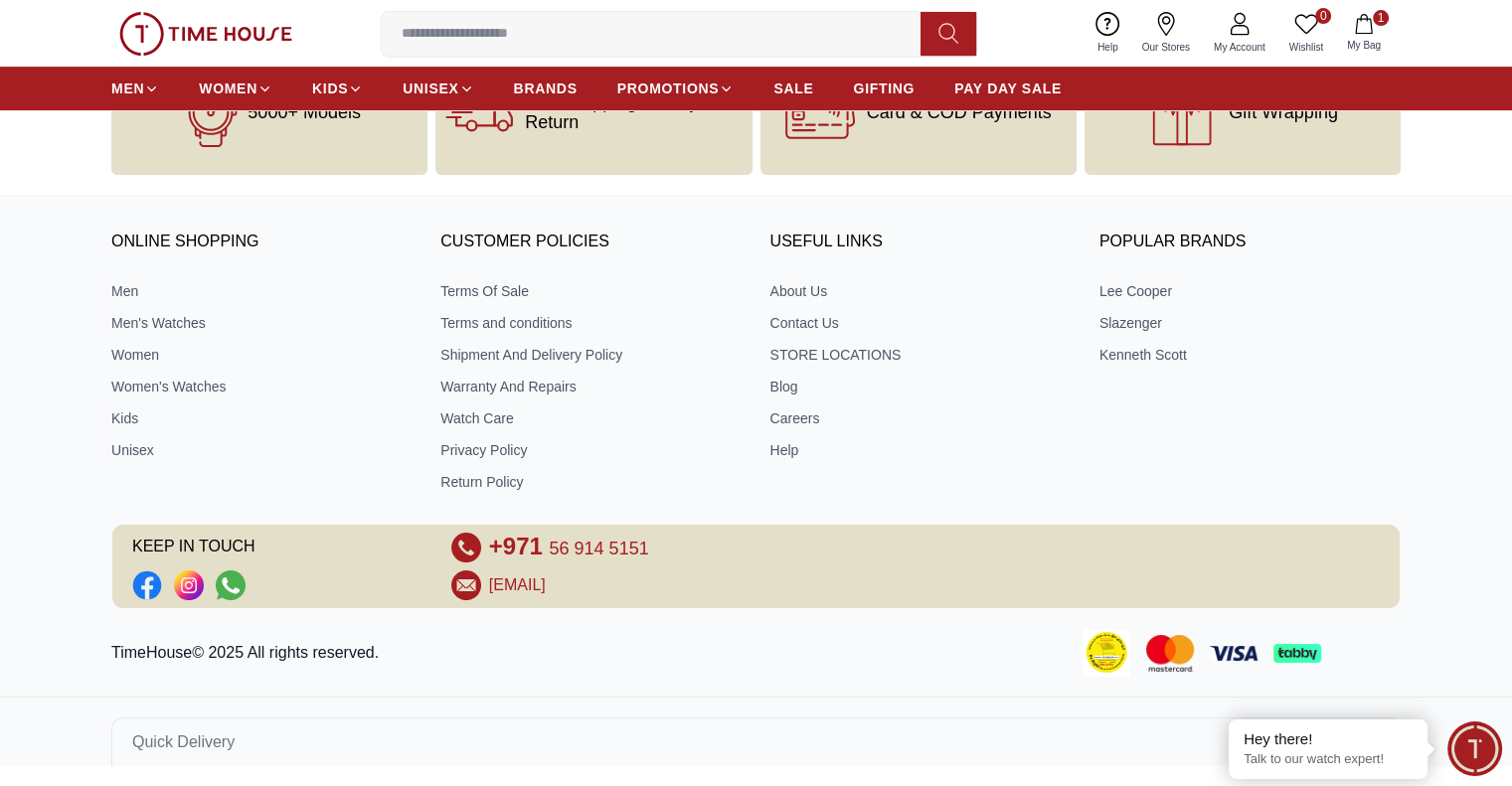 scroll, scrollTop: 0, scrollLeft: 0, axis: both 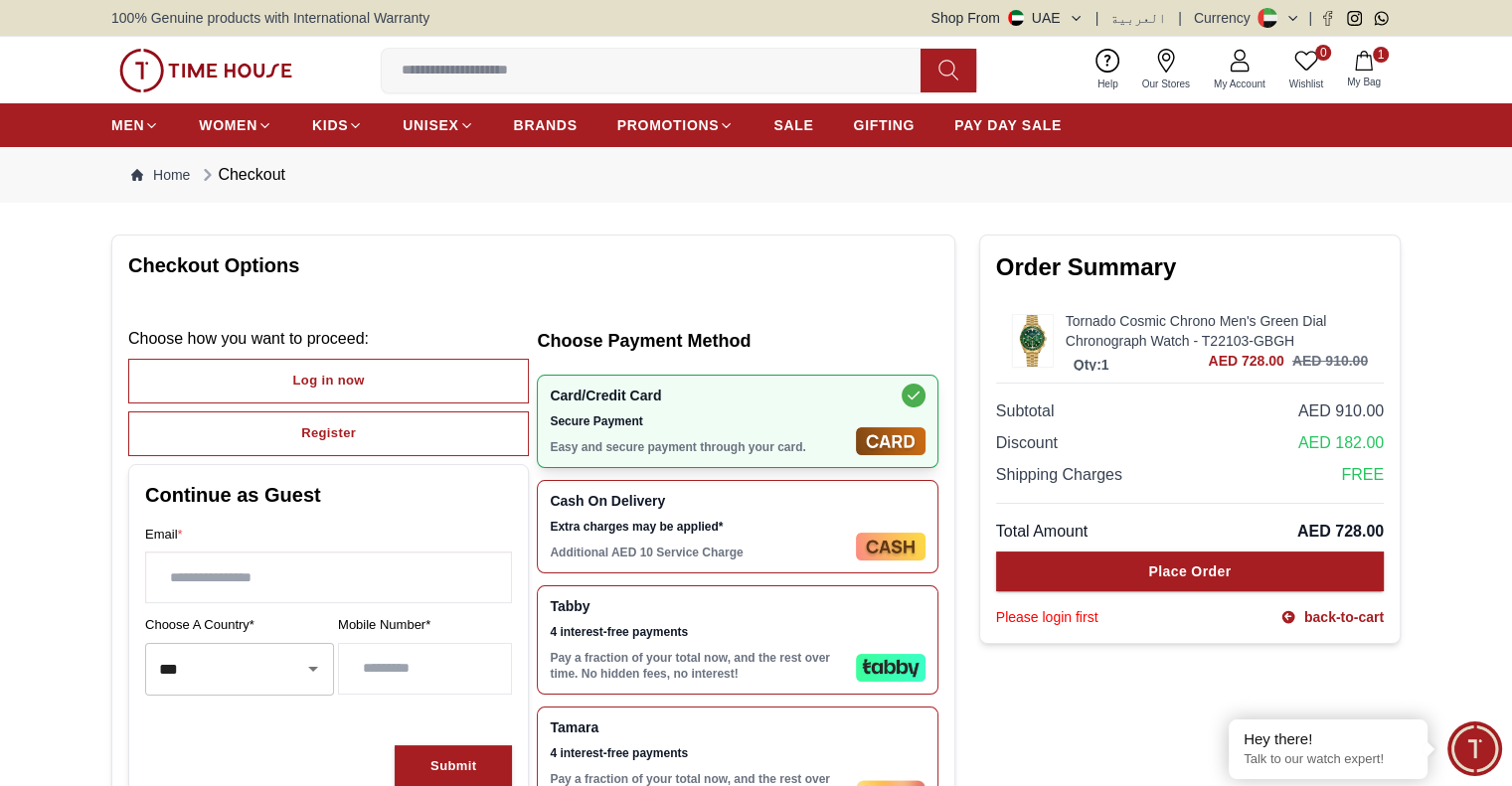 click at bounding box center [328, 577] 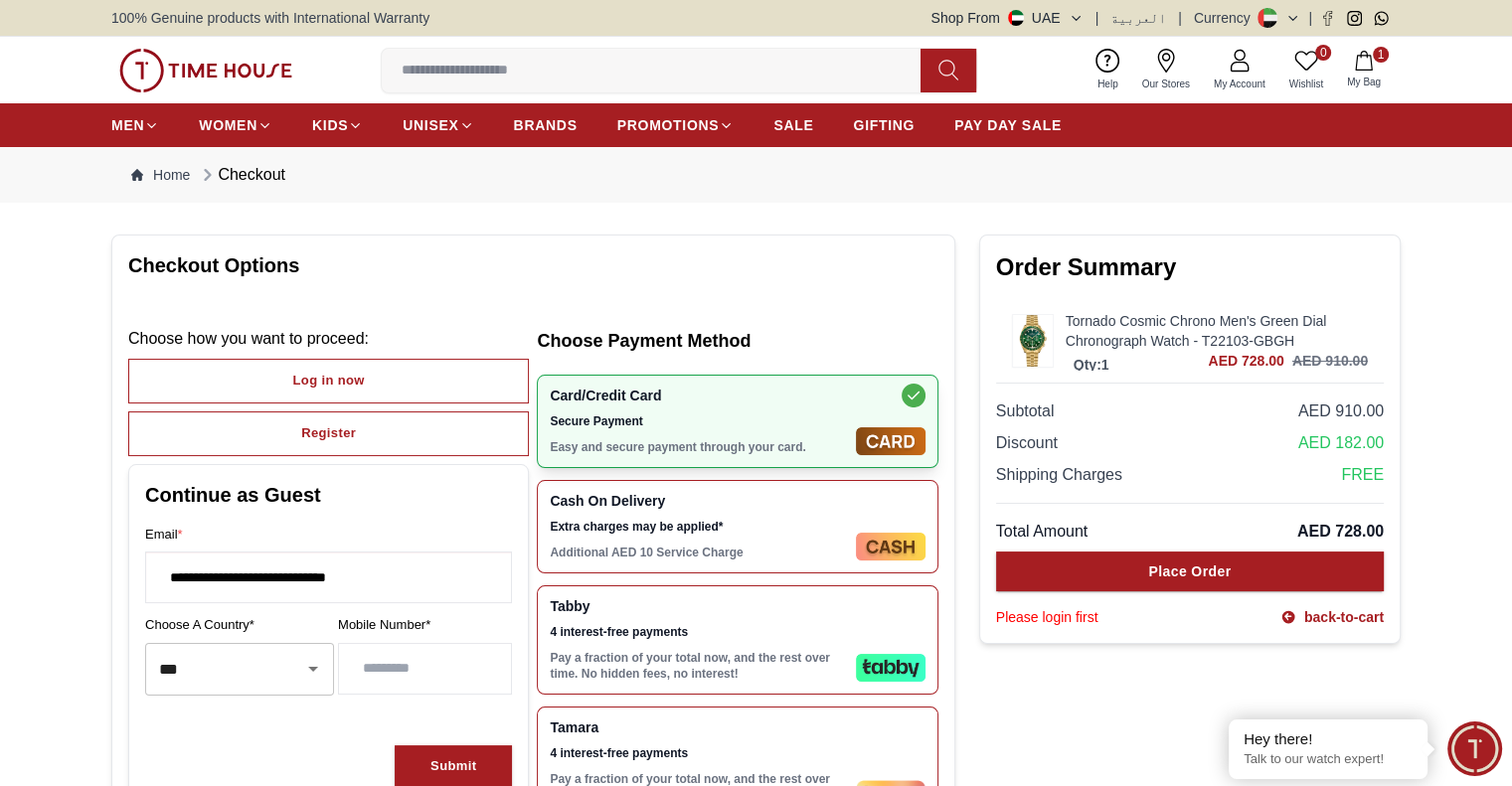 type on "**********" 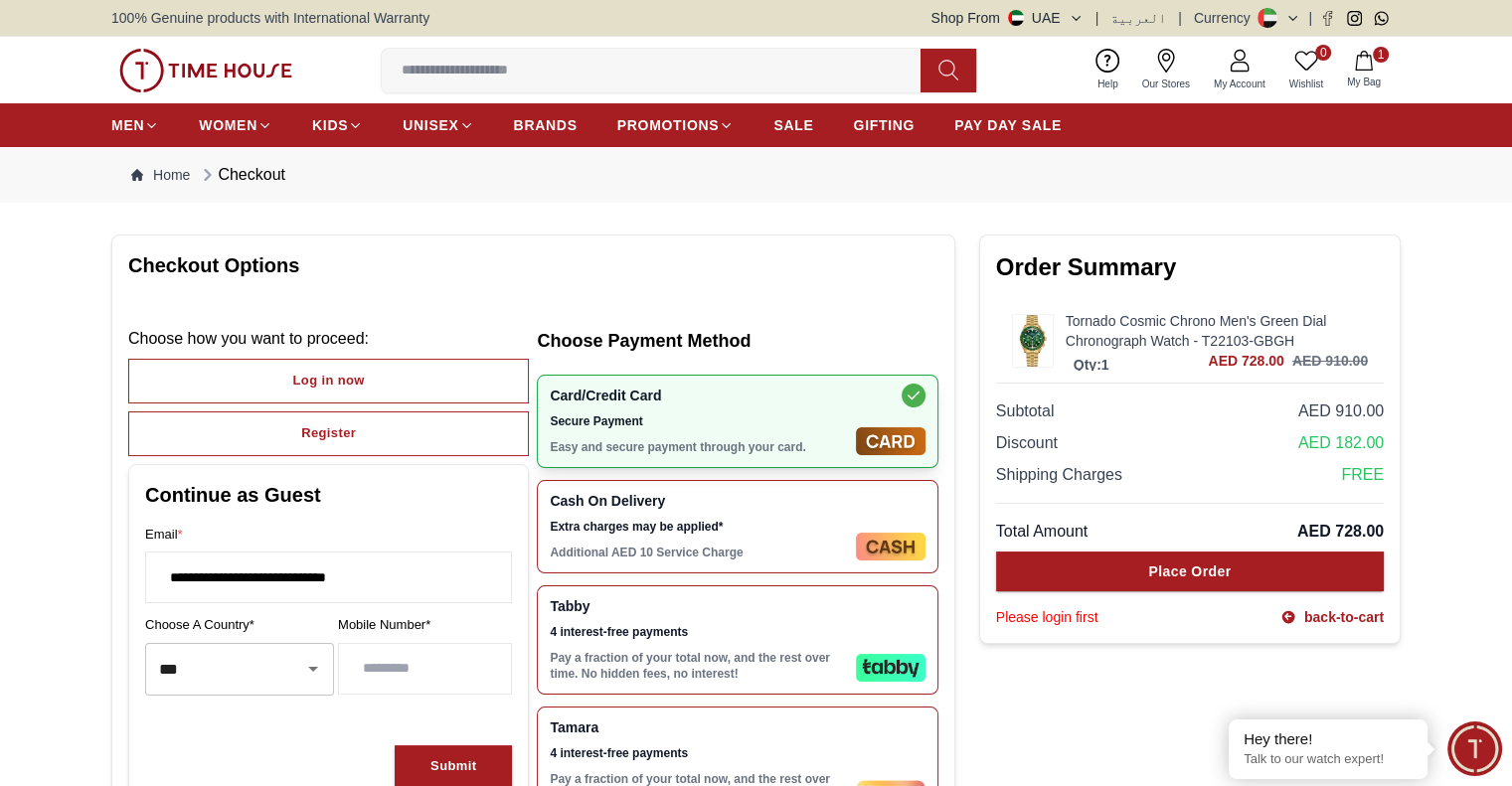 click at bounding box center (424, 669) 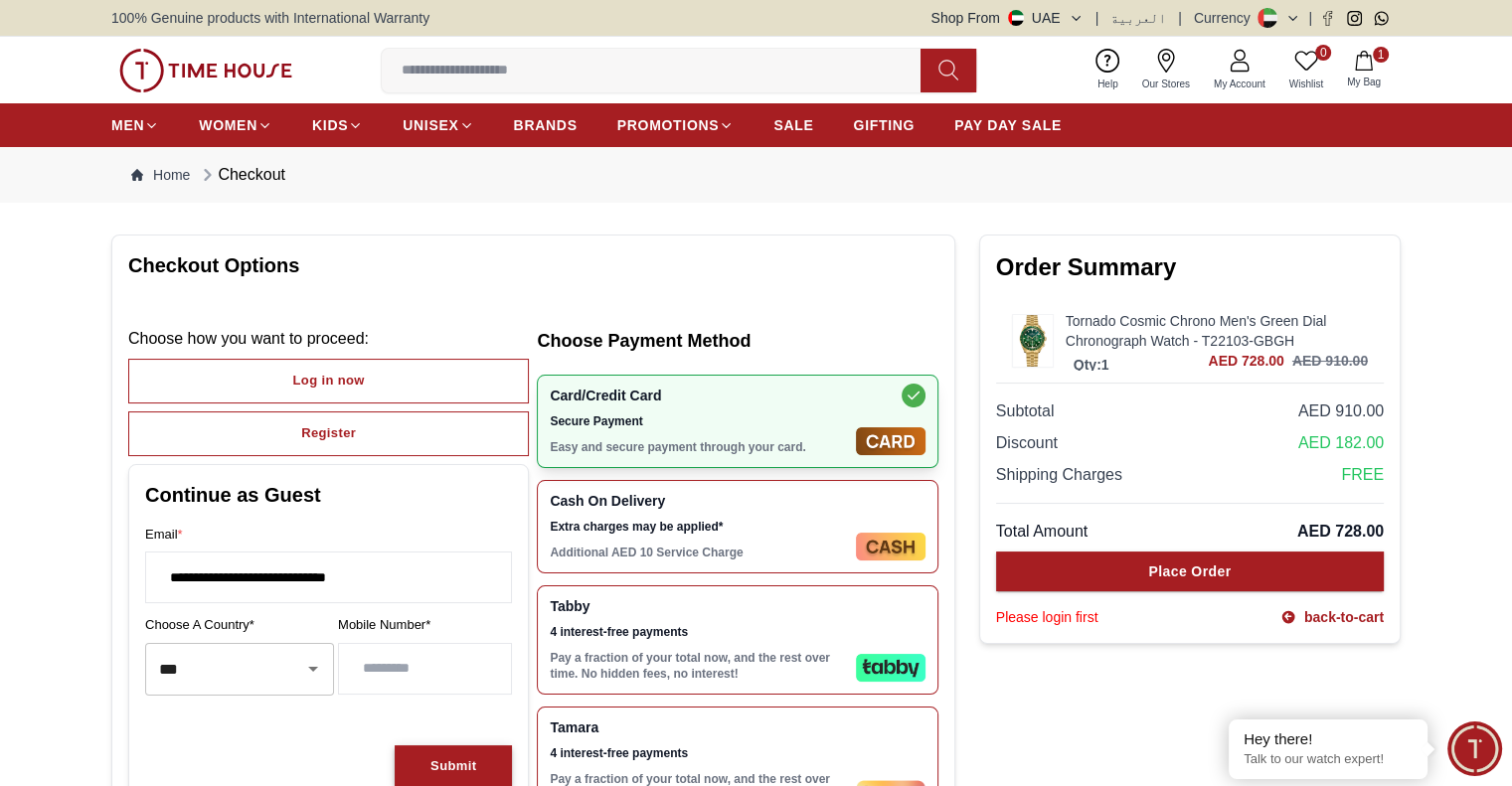 type on "**********" 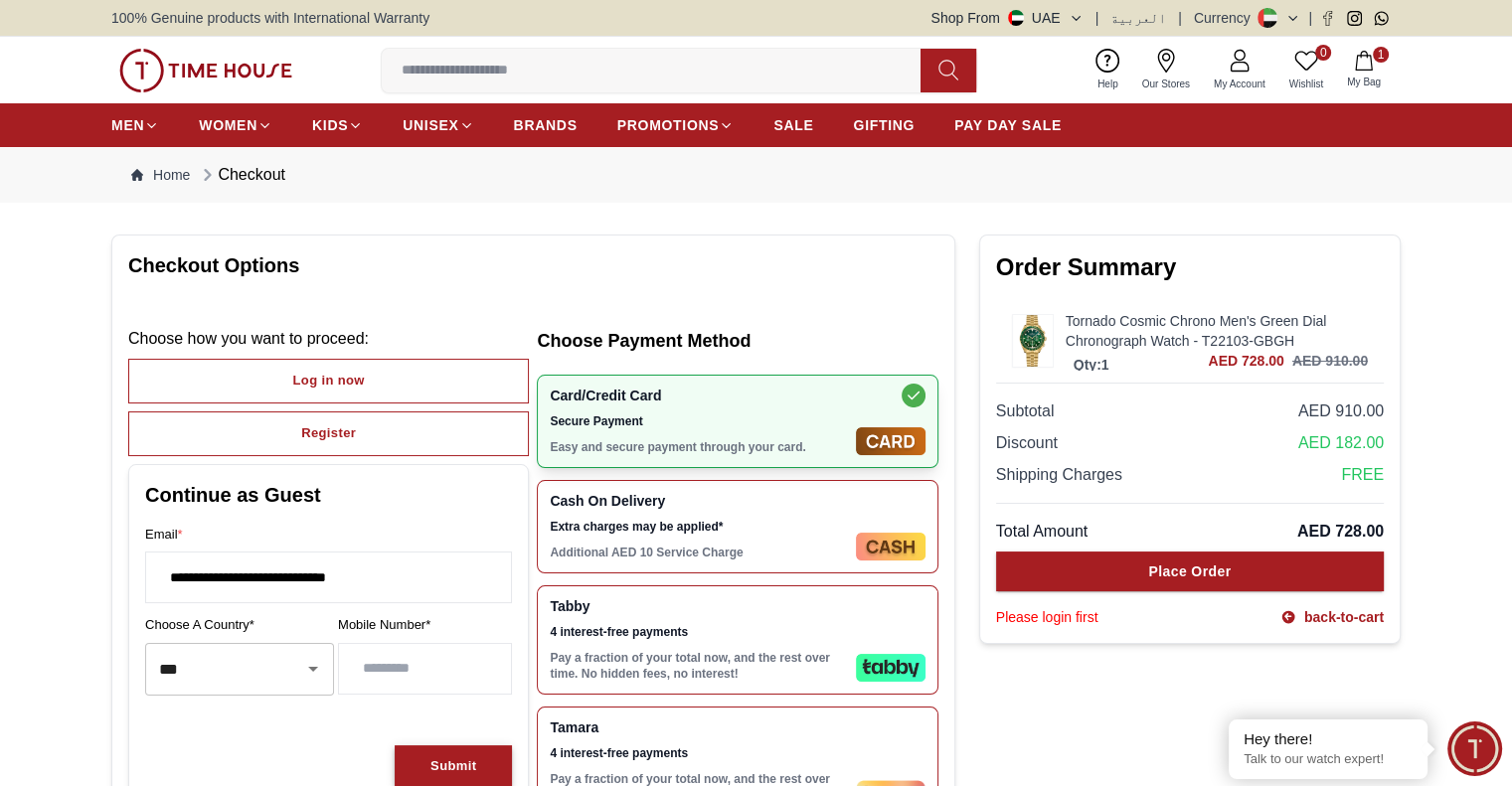 click on "Submit" at bounding box center [453, 766] 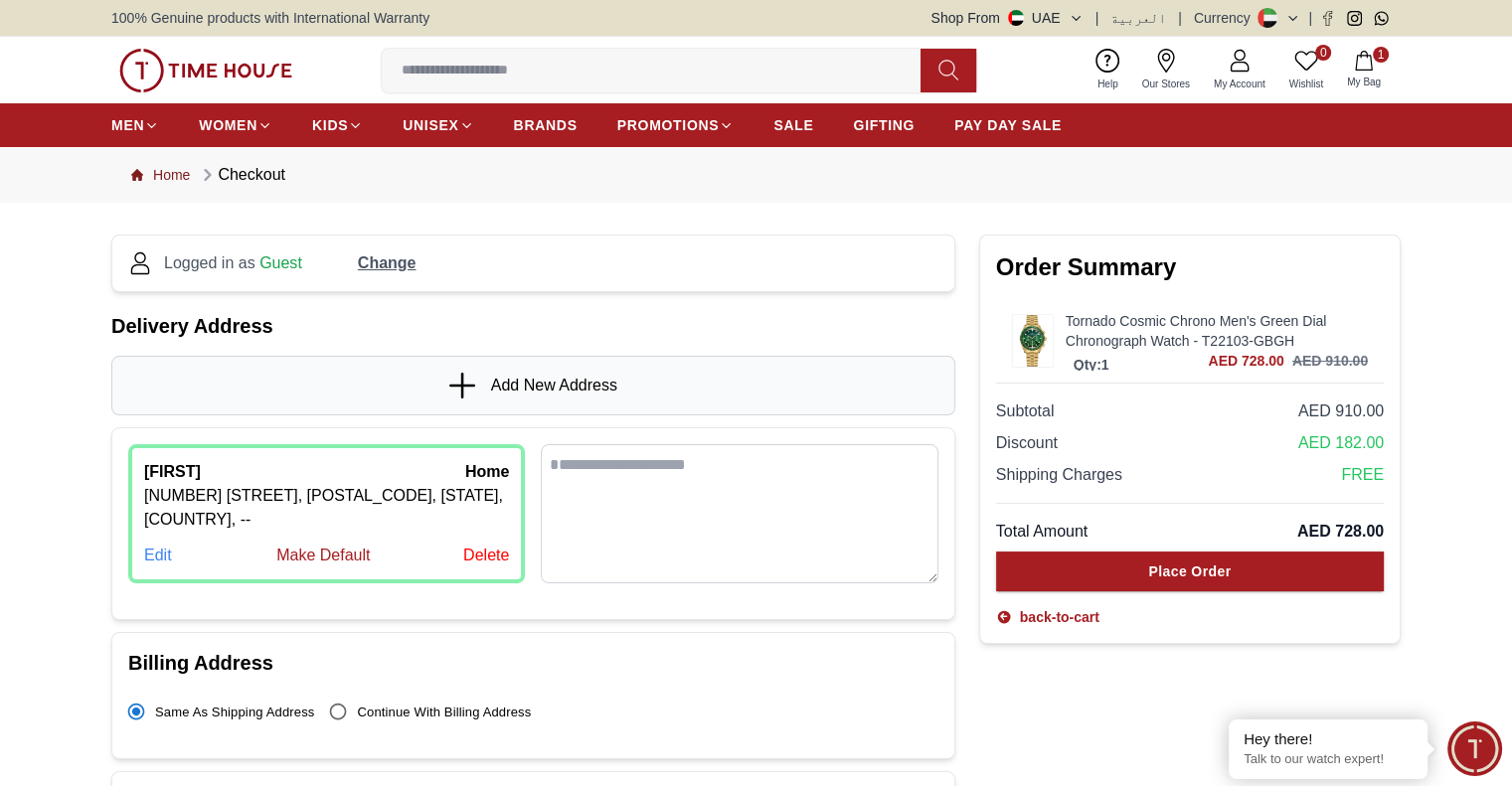 click on "Home" at bounding box center (160, 175) 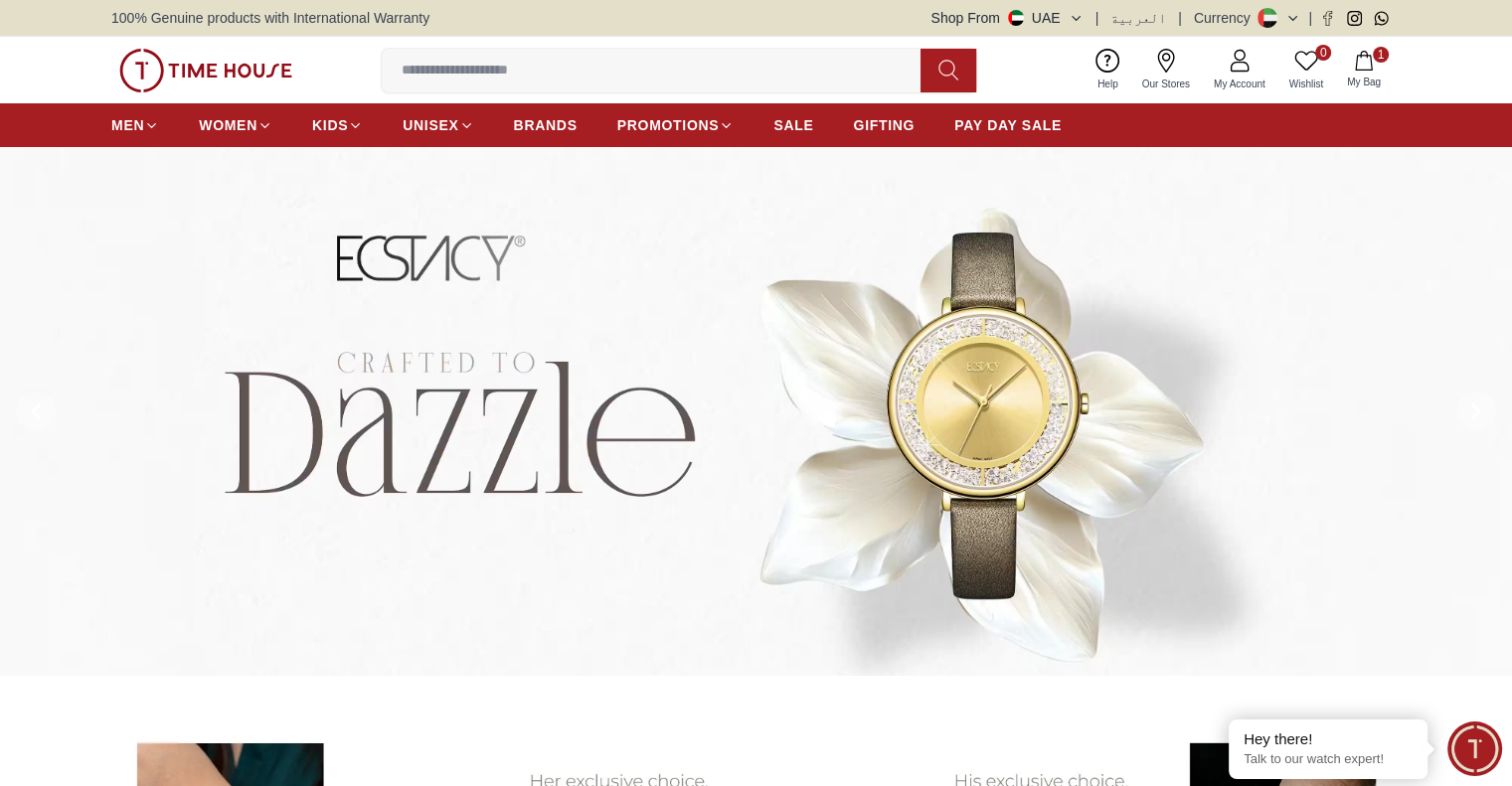 click on "My Bag" at bounding box center [1364, 81] 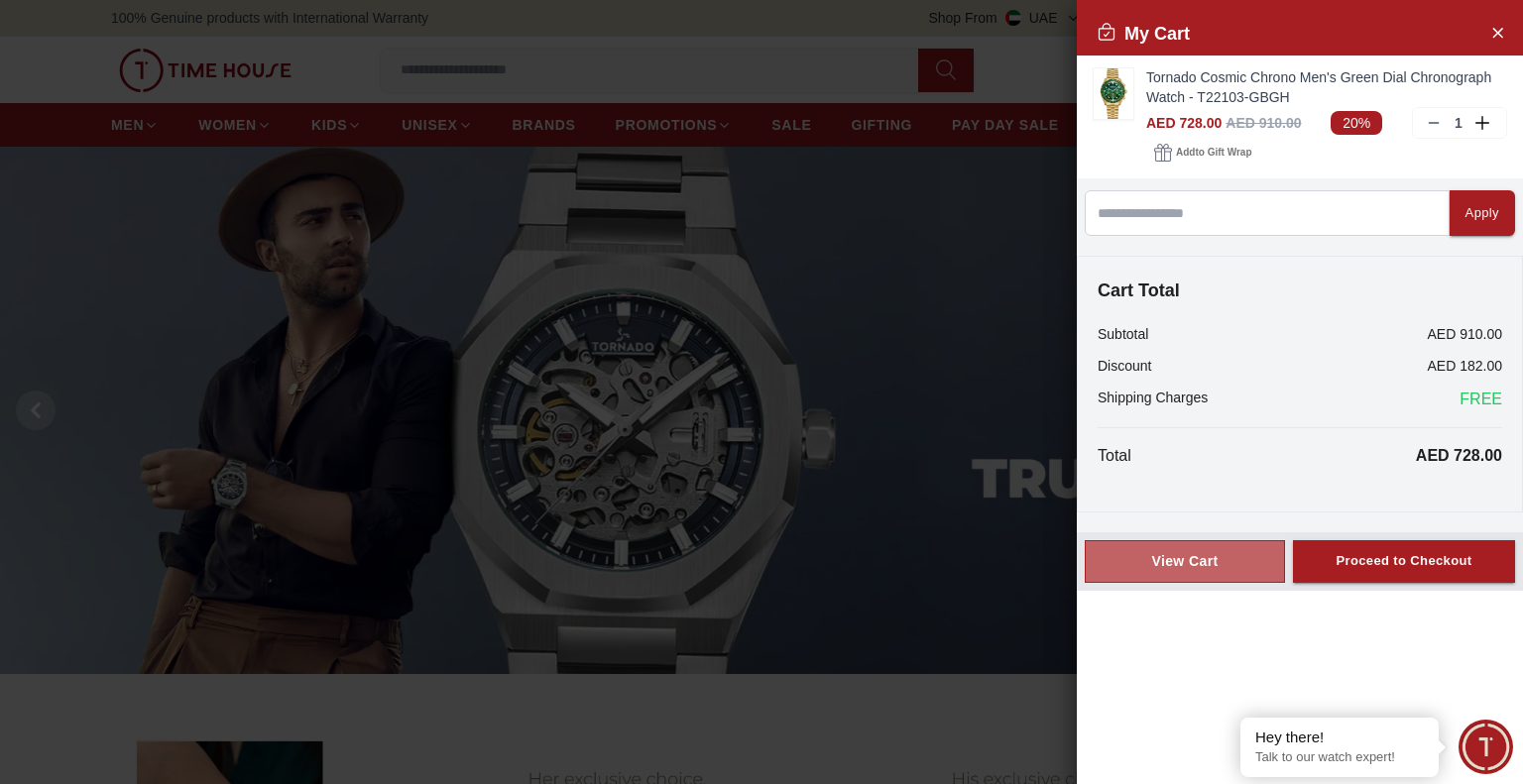 click on "View Cart" at bounding box center (1185, 561) 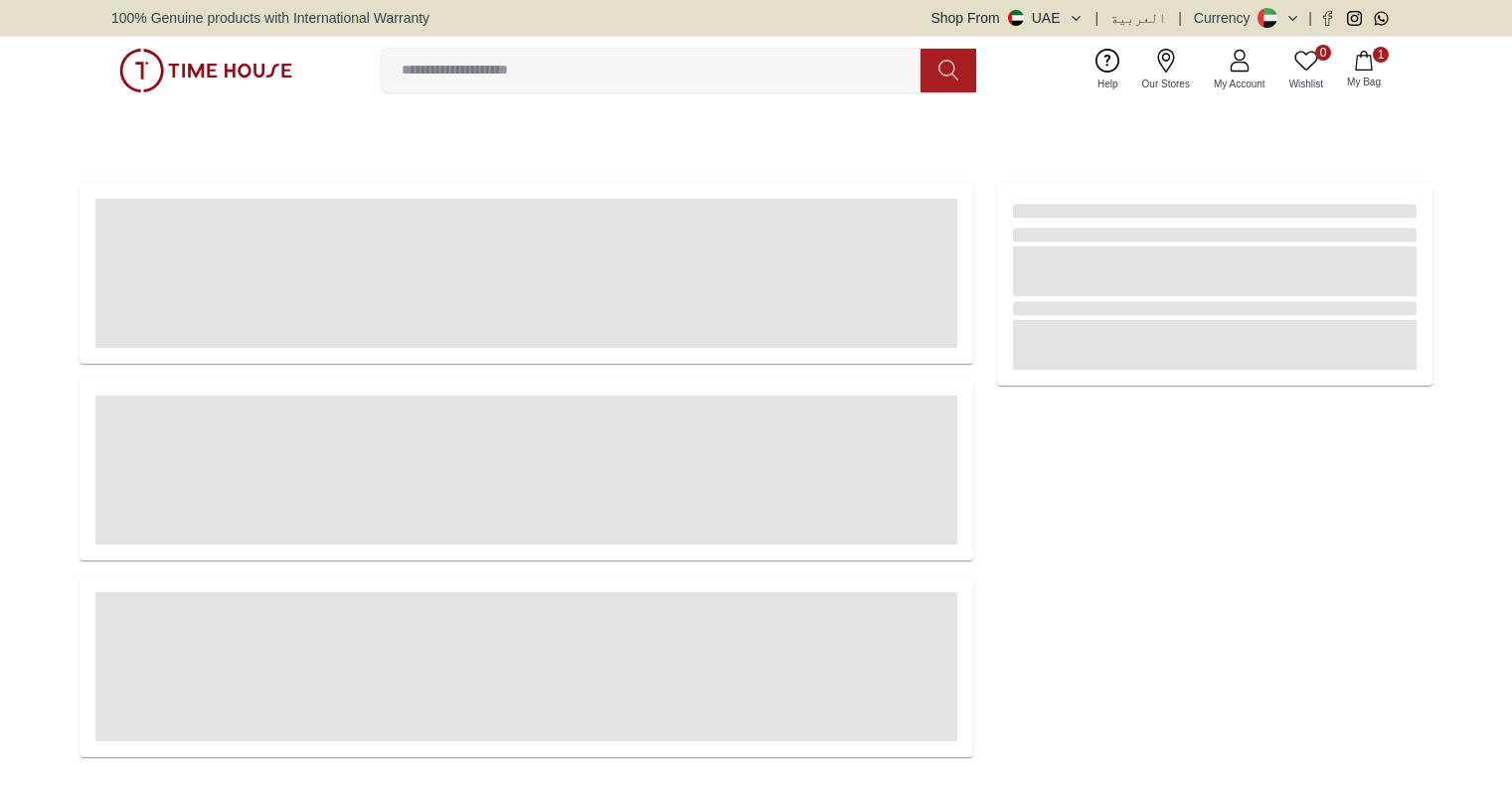 scroll, scrollTop: 0, scrollLeft: 0, axis: both 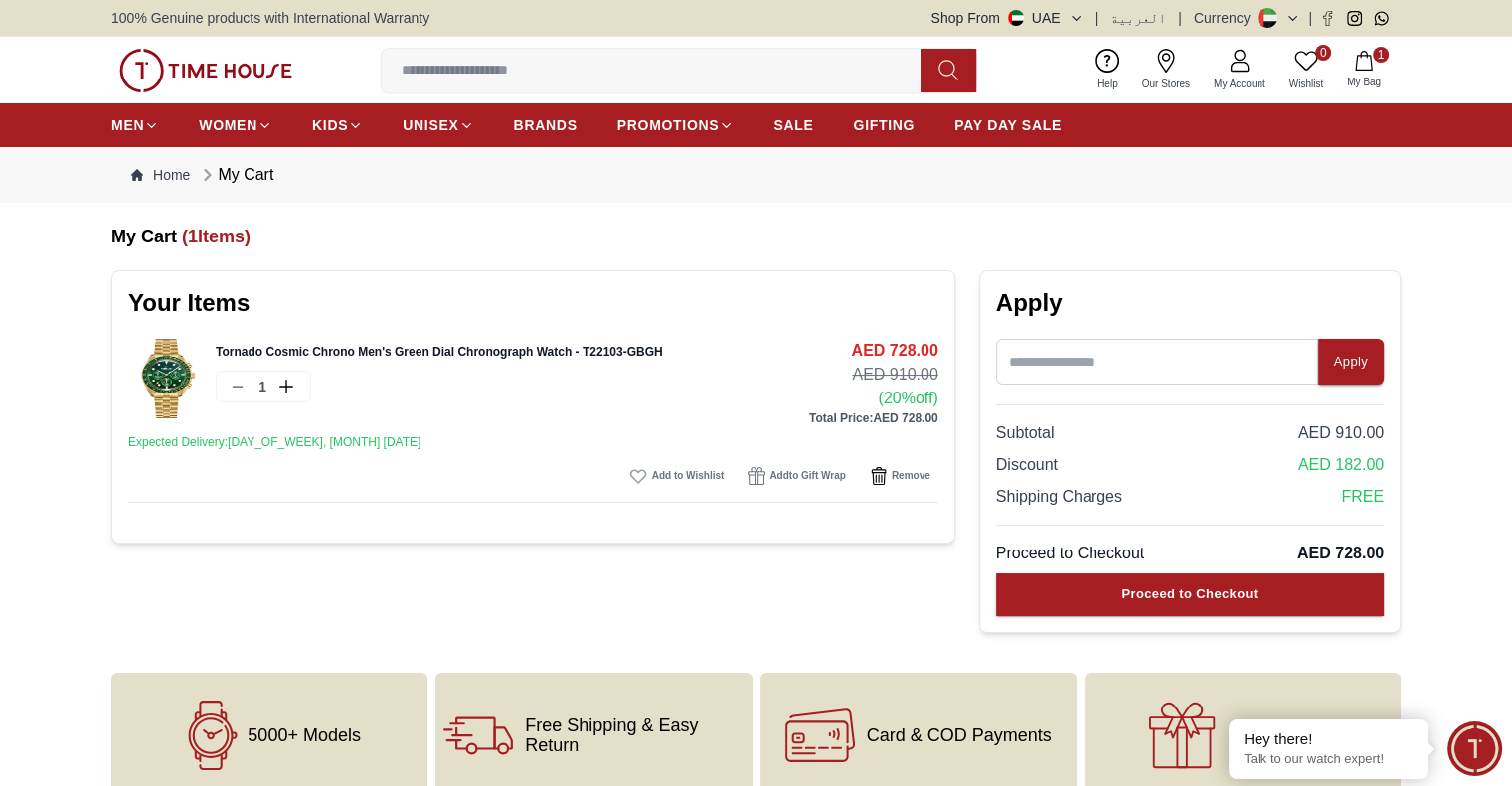 click at bounding box center (206, 71) 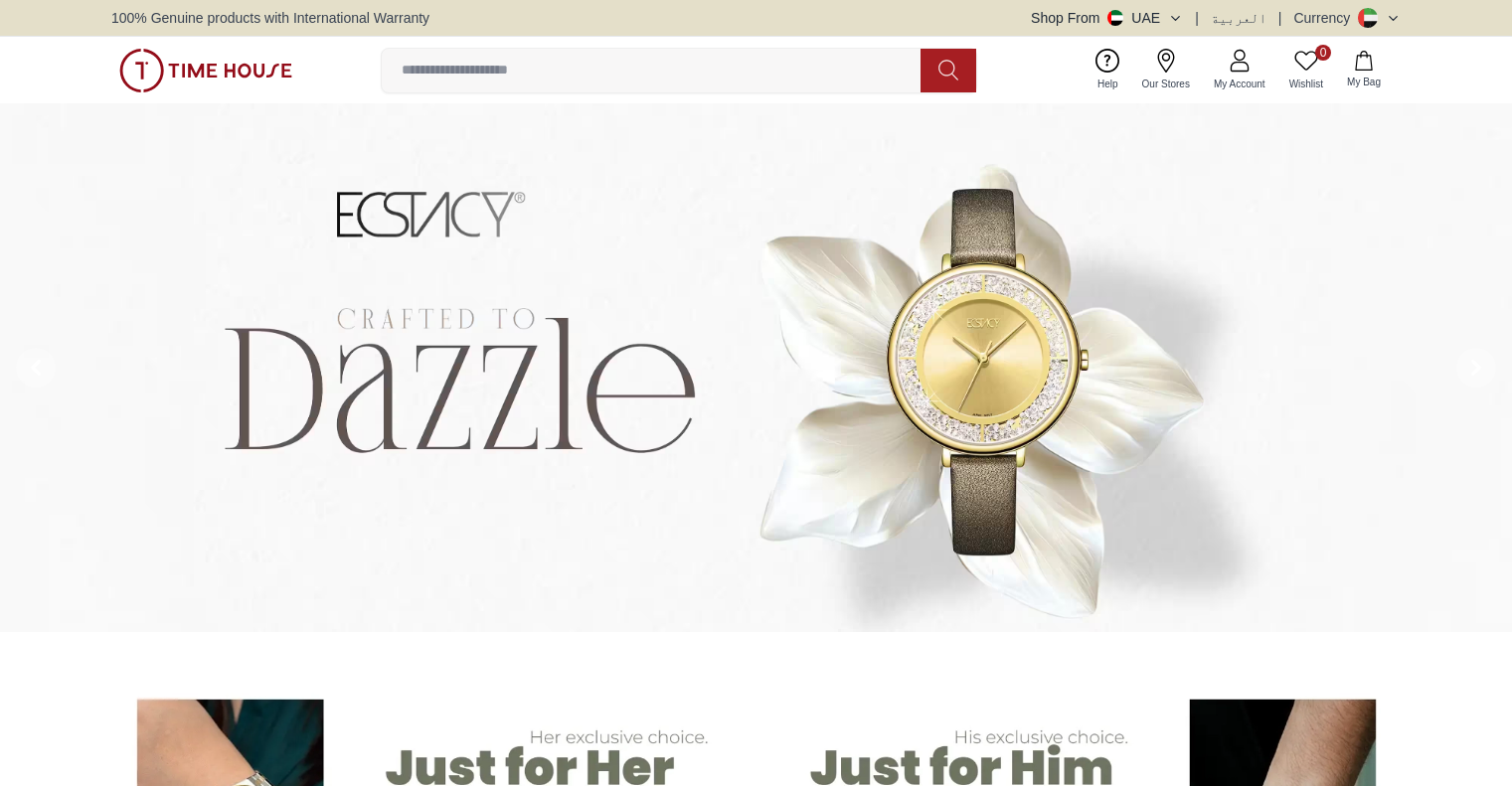 scroll, scrollTop: 0, scrollLeft: 0, axis: both 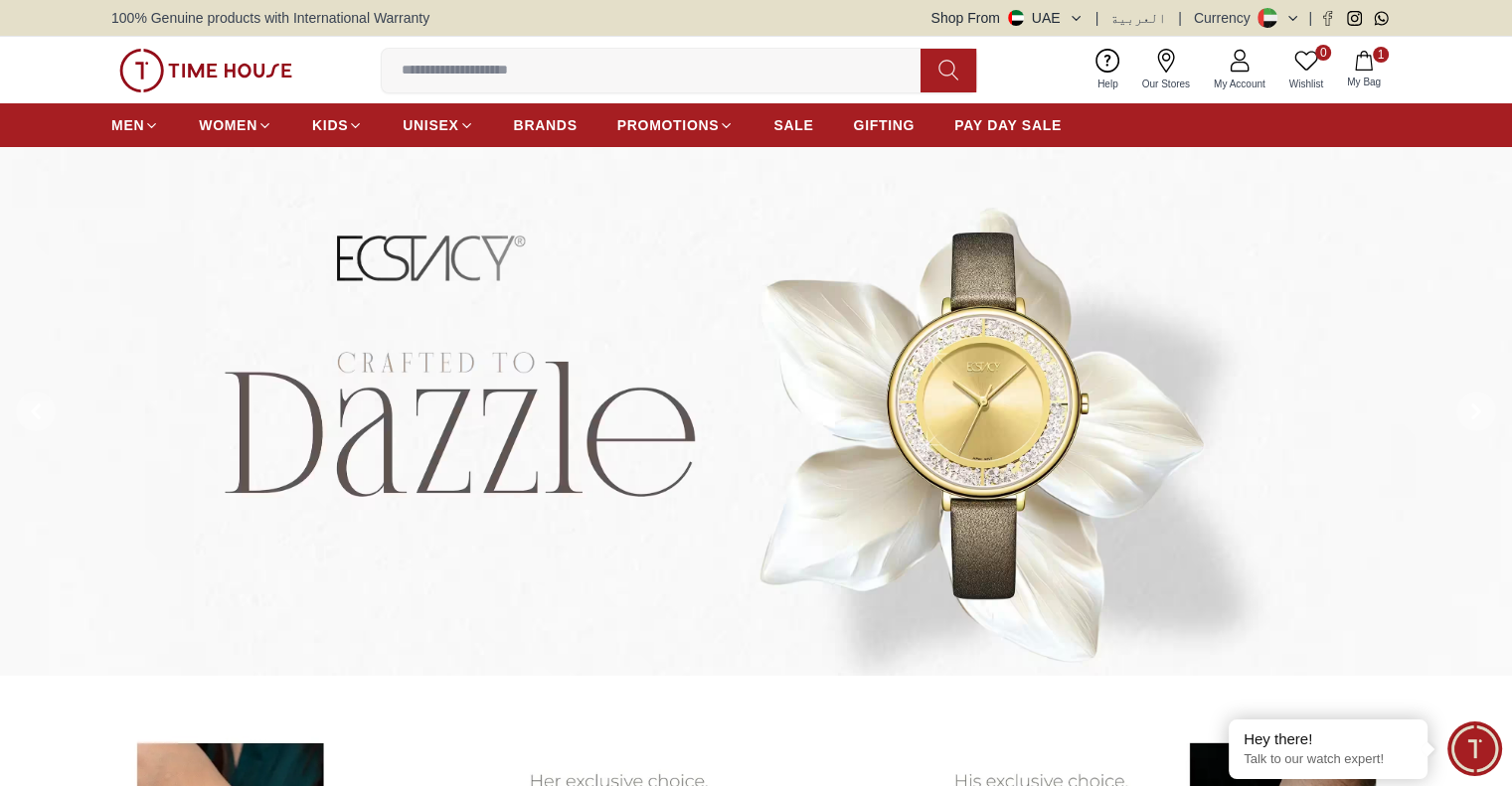 click 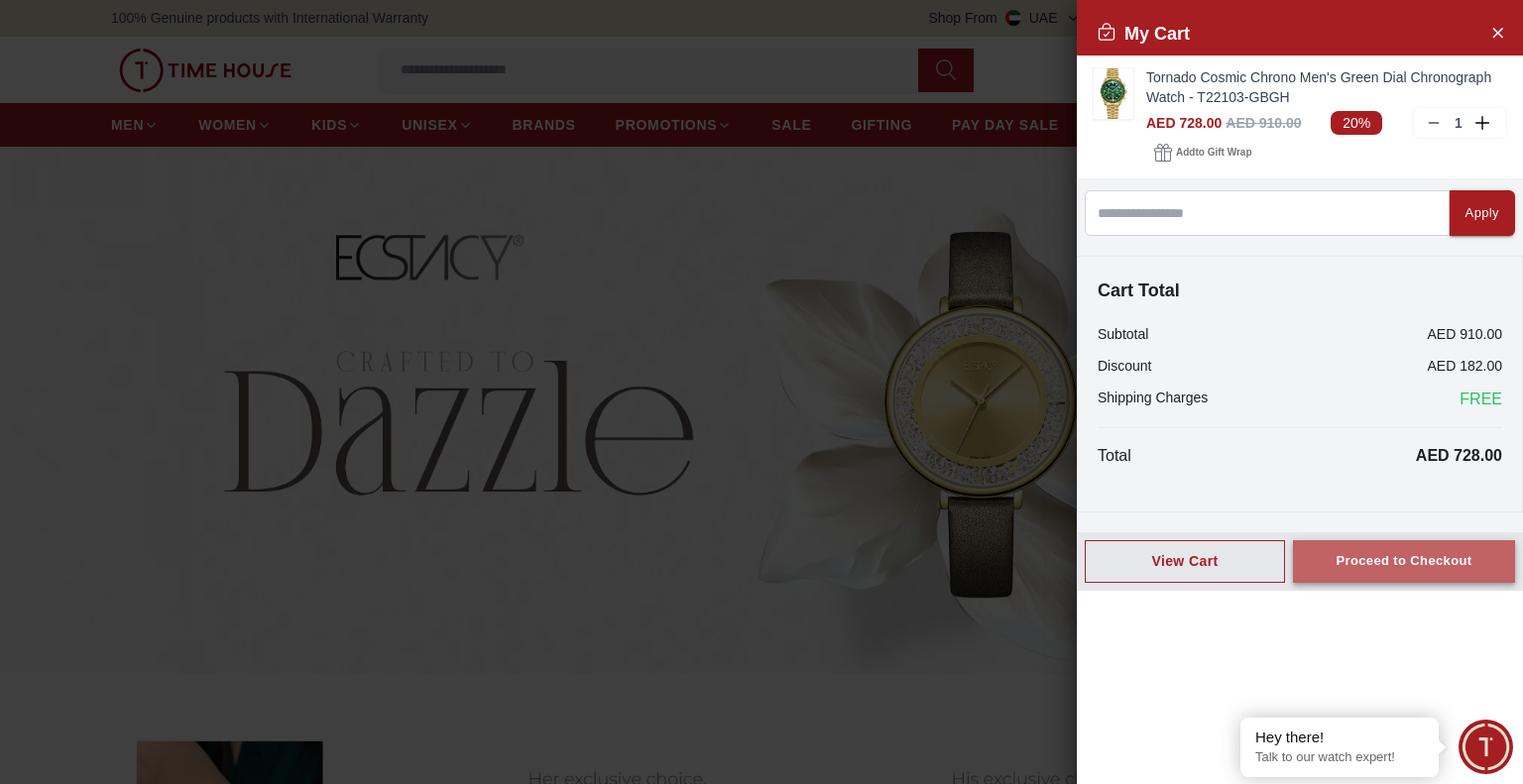 click on "Proceed to Checkout" at bounding box center (1403, 561) 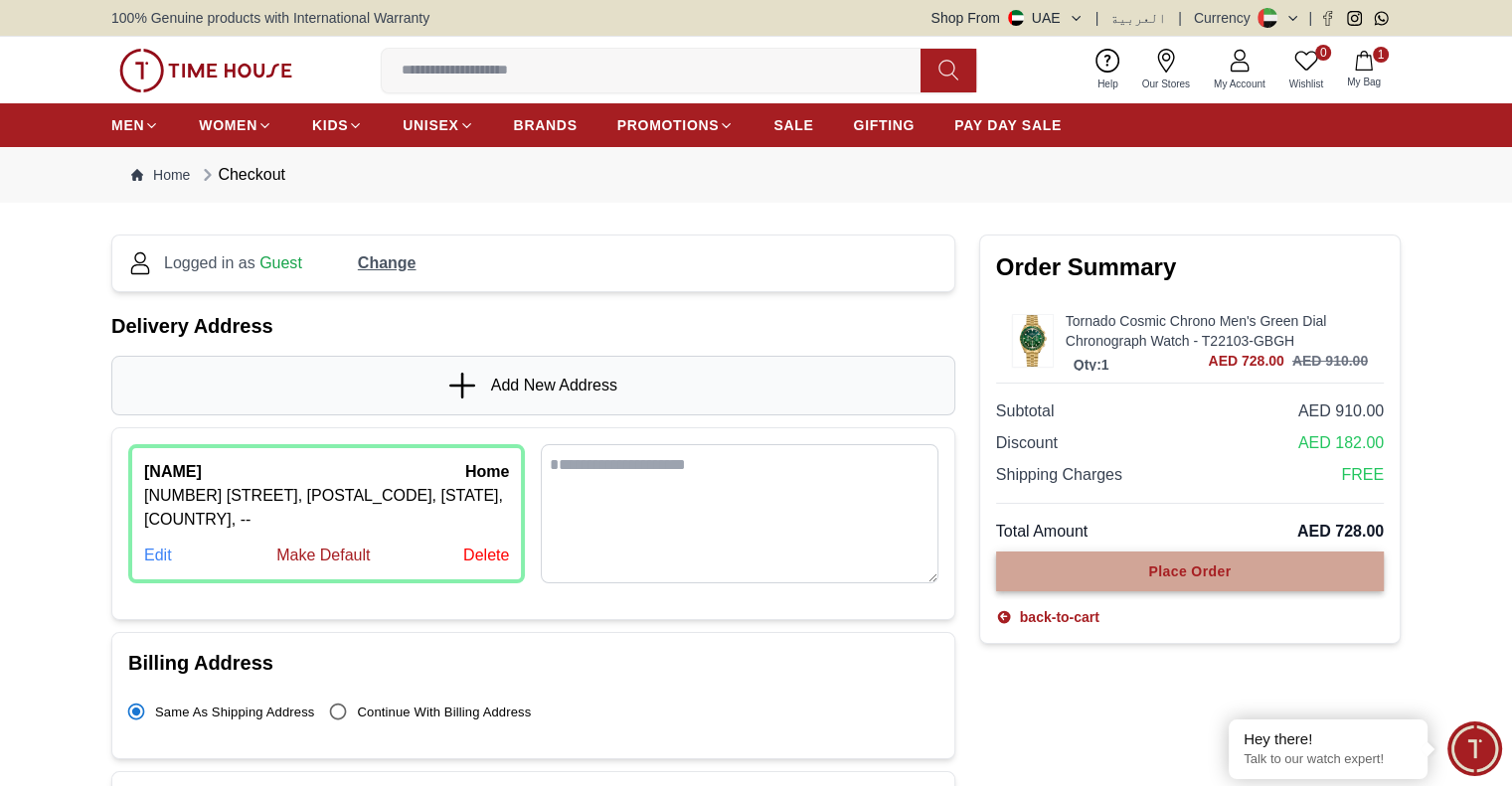 click on "Place Order" at bounding box center (1190, 571) 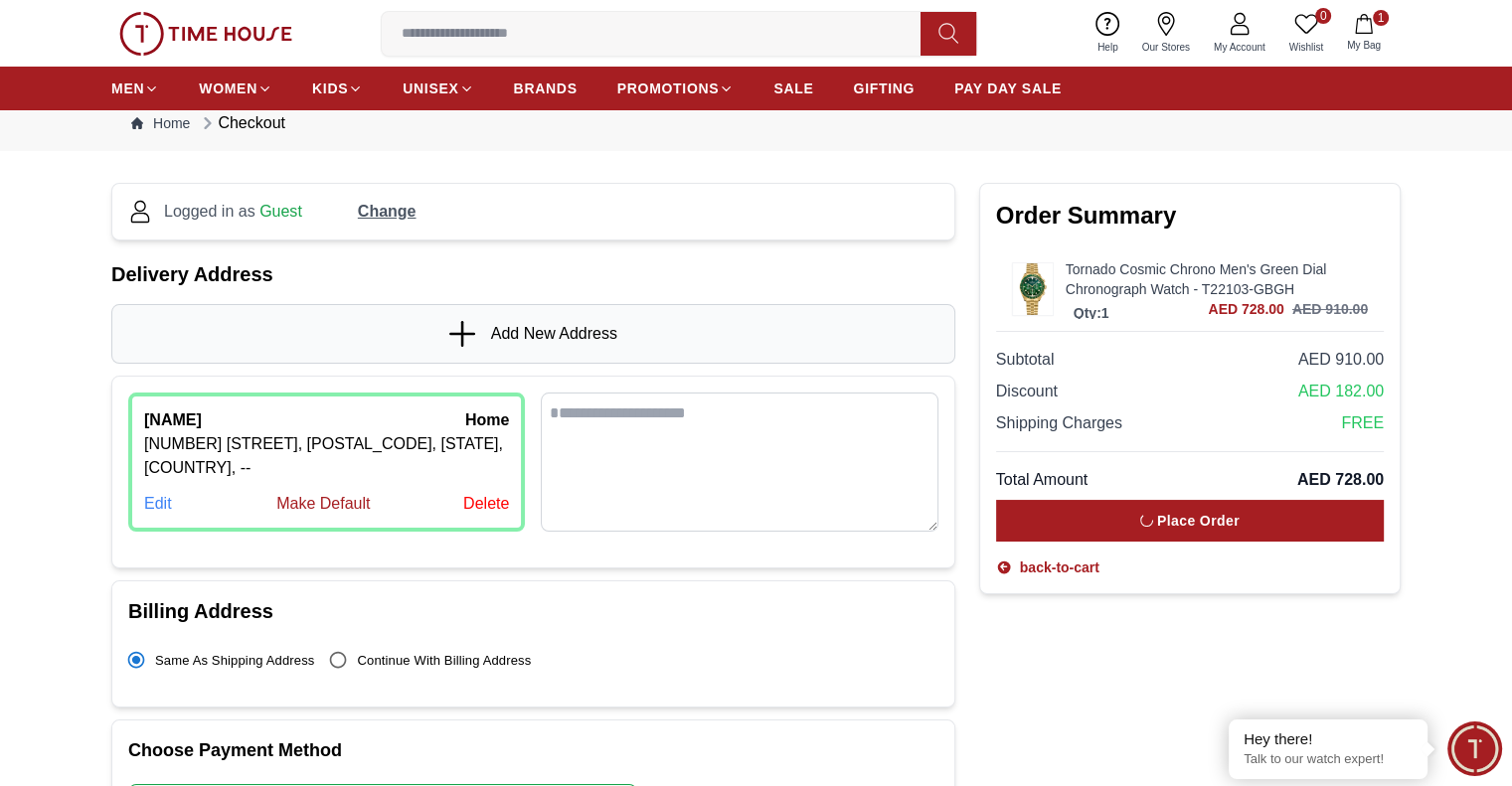 scroll, scrollTop: 0, scrollLeft: 0, axis: both 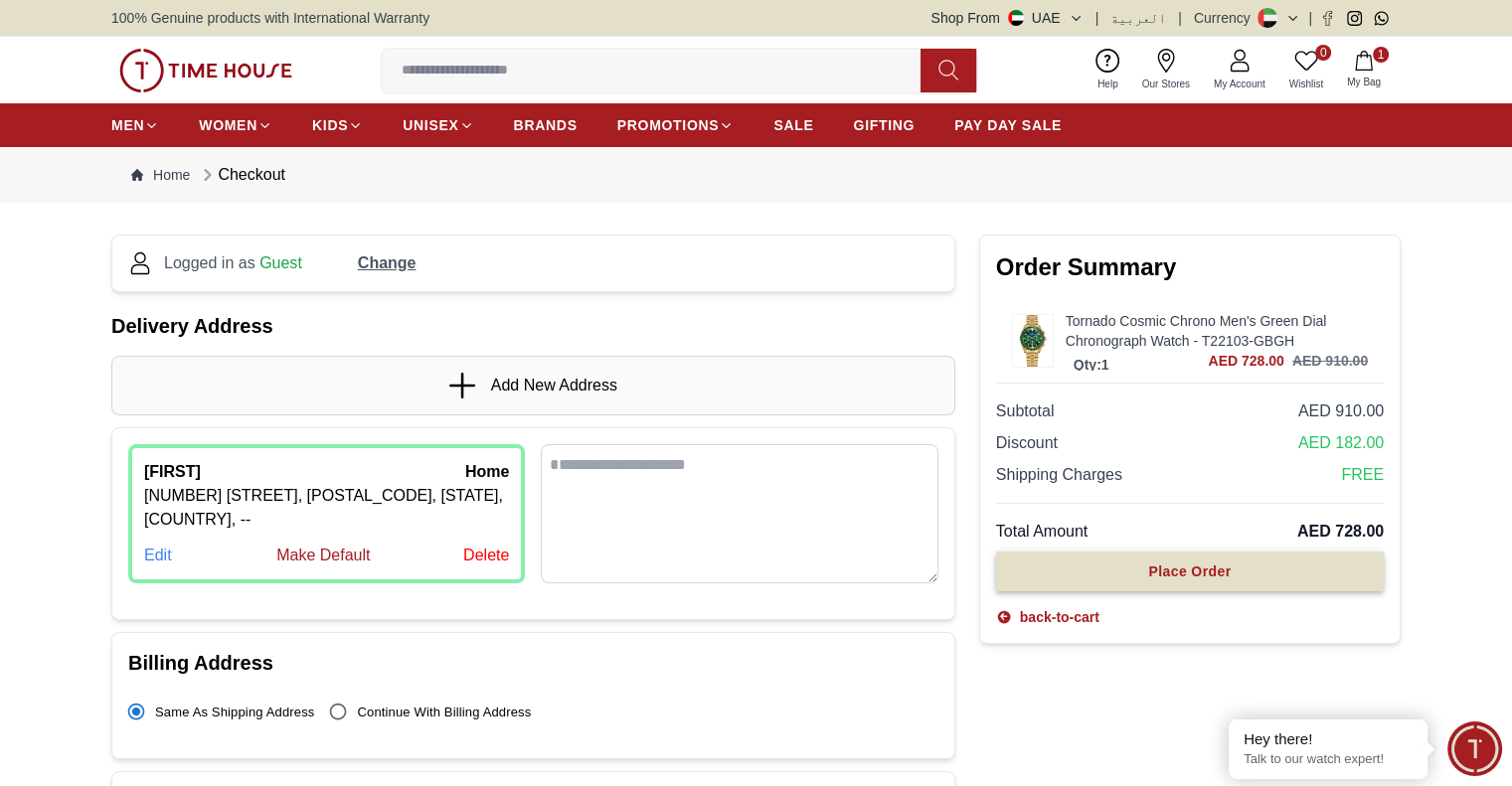 click on "Place Order" at bounding box center (1189, 571) 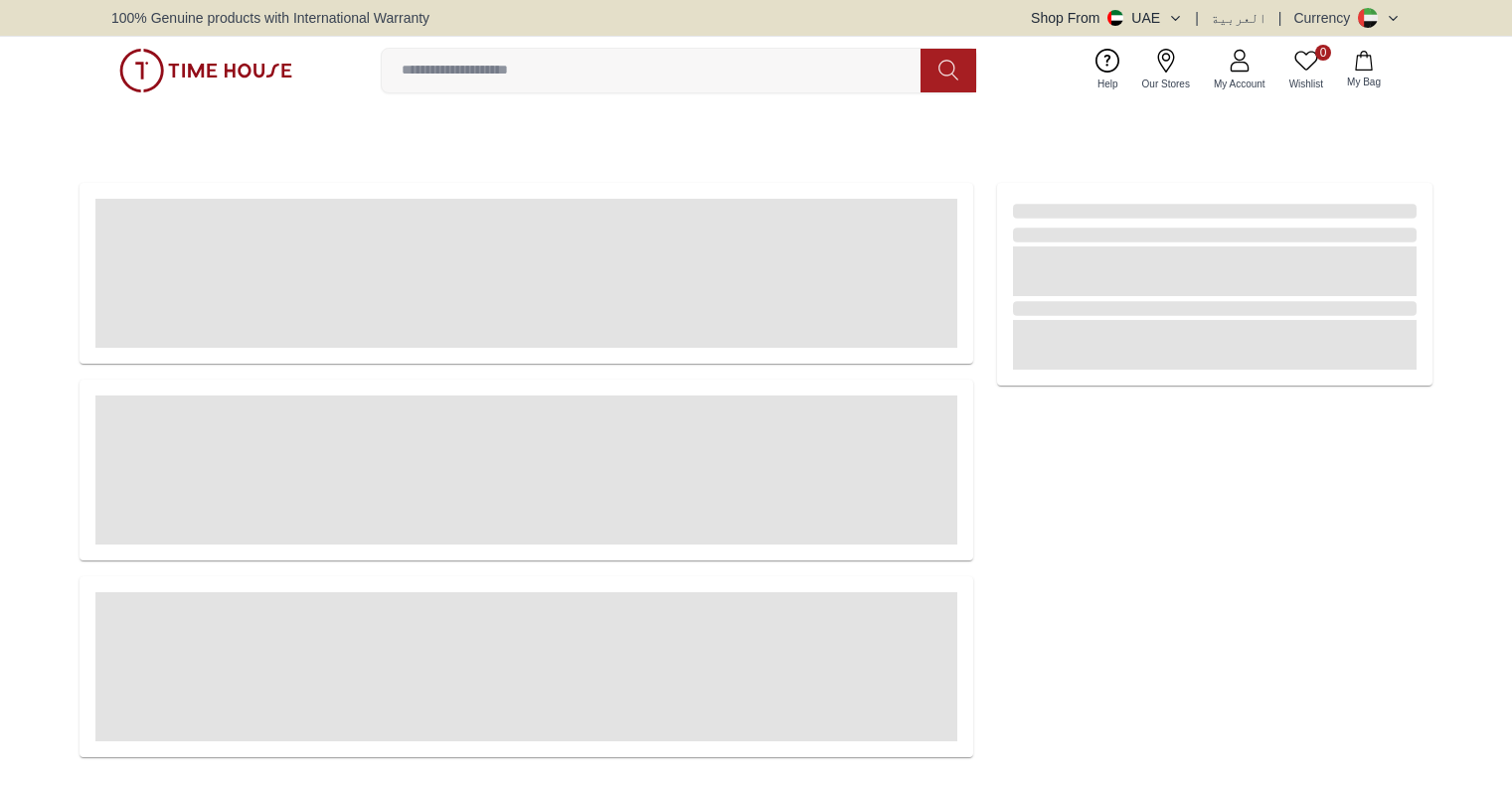scroll, scrollTop: 0, scrollLeft: 0, axis: both 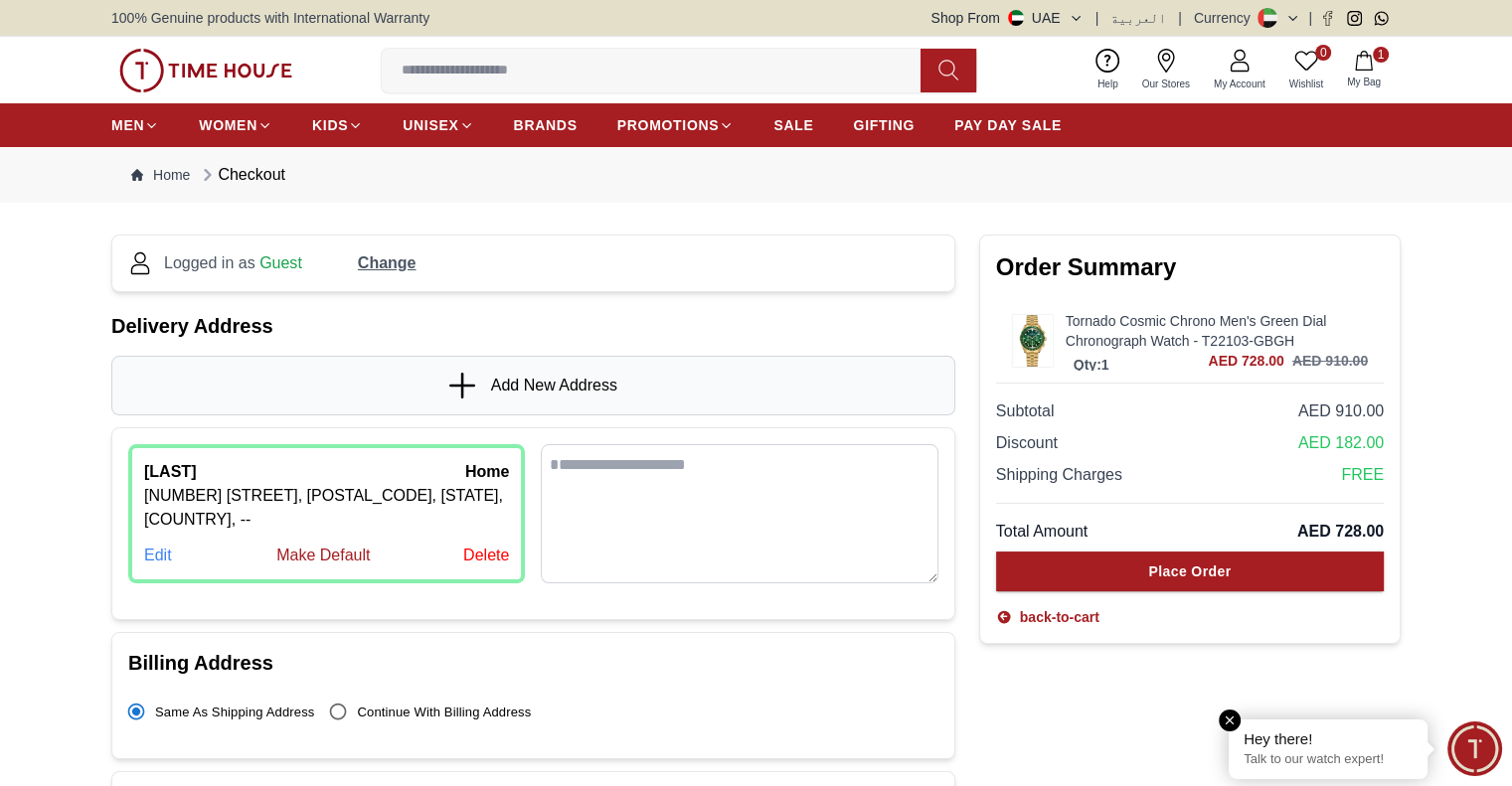 click at bounding box center (1230, 720) 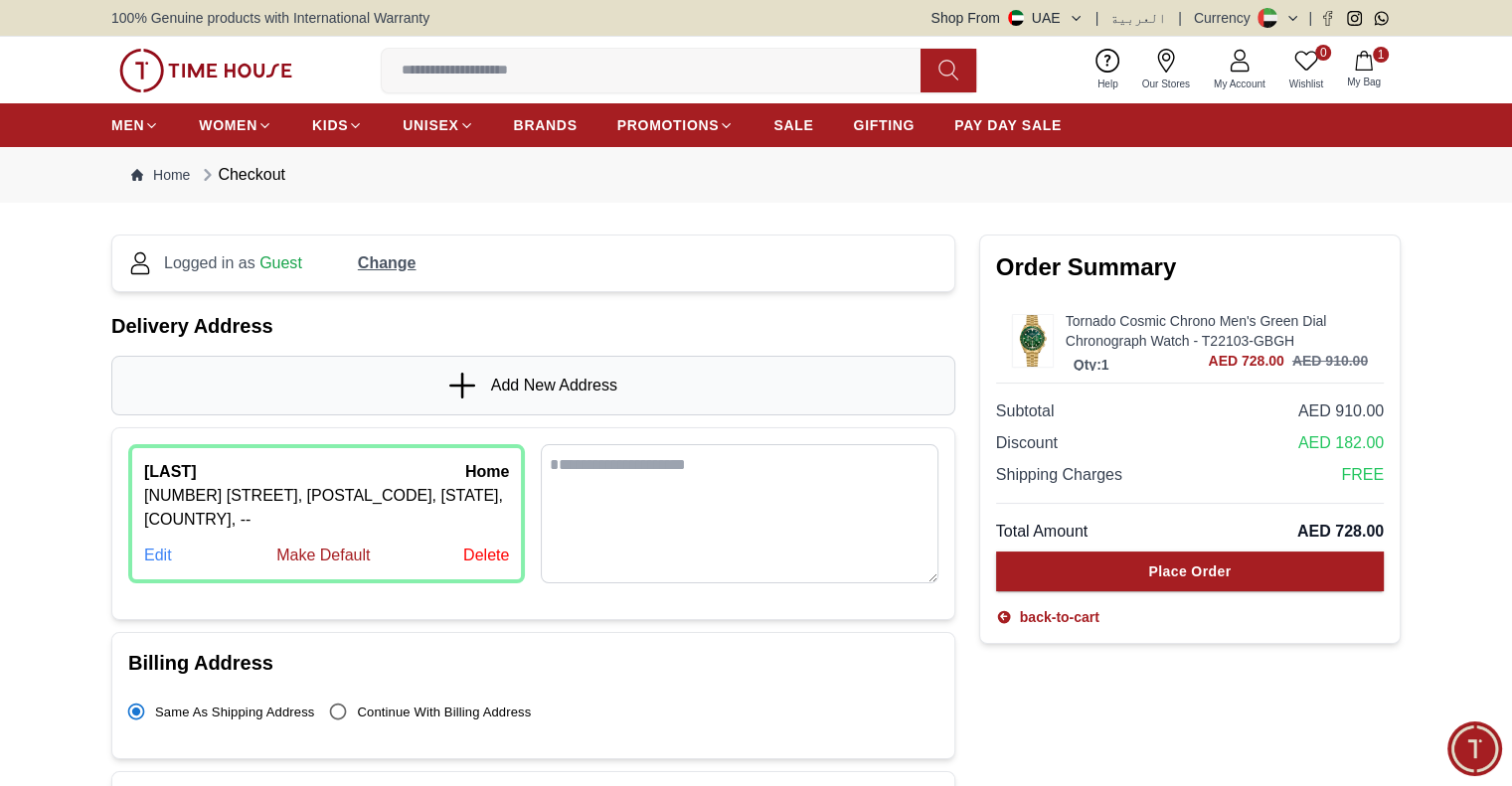 click at bounding box center [1474, 748] 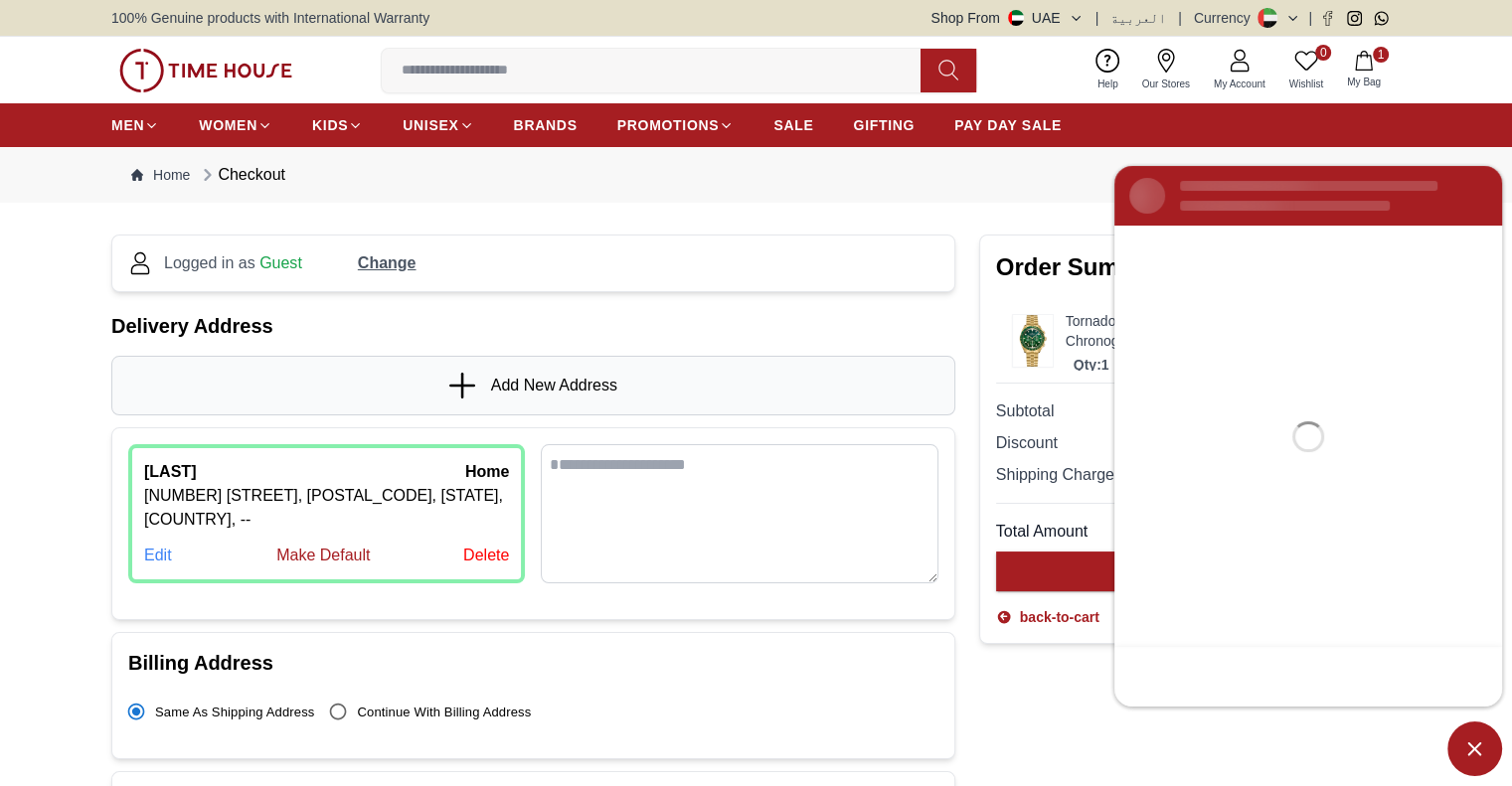 scroll, scrollTop: 0, scrollLeft: 0, axis: both 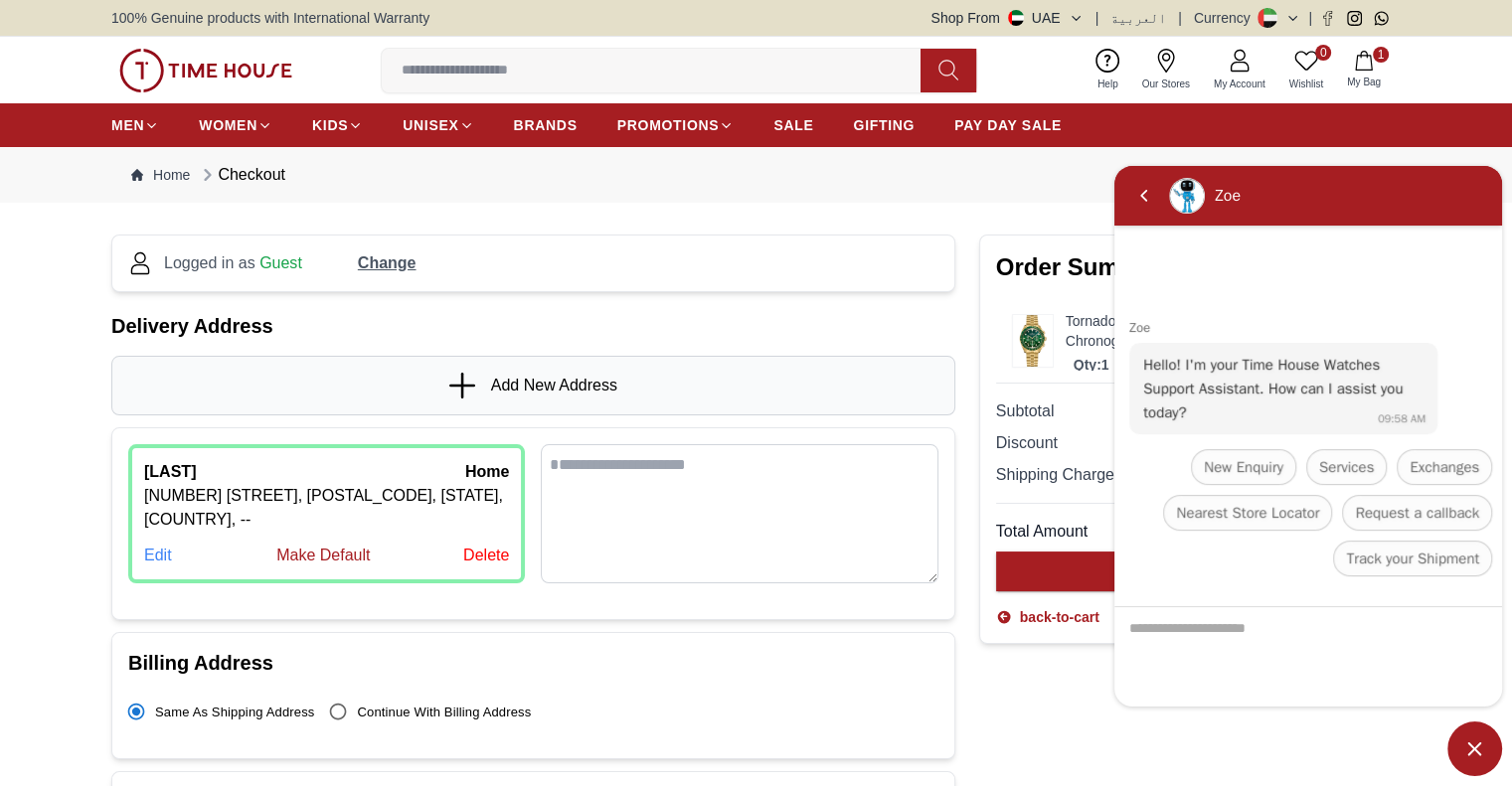 click at bounding box center (1474, 748) 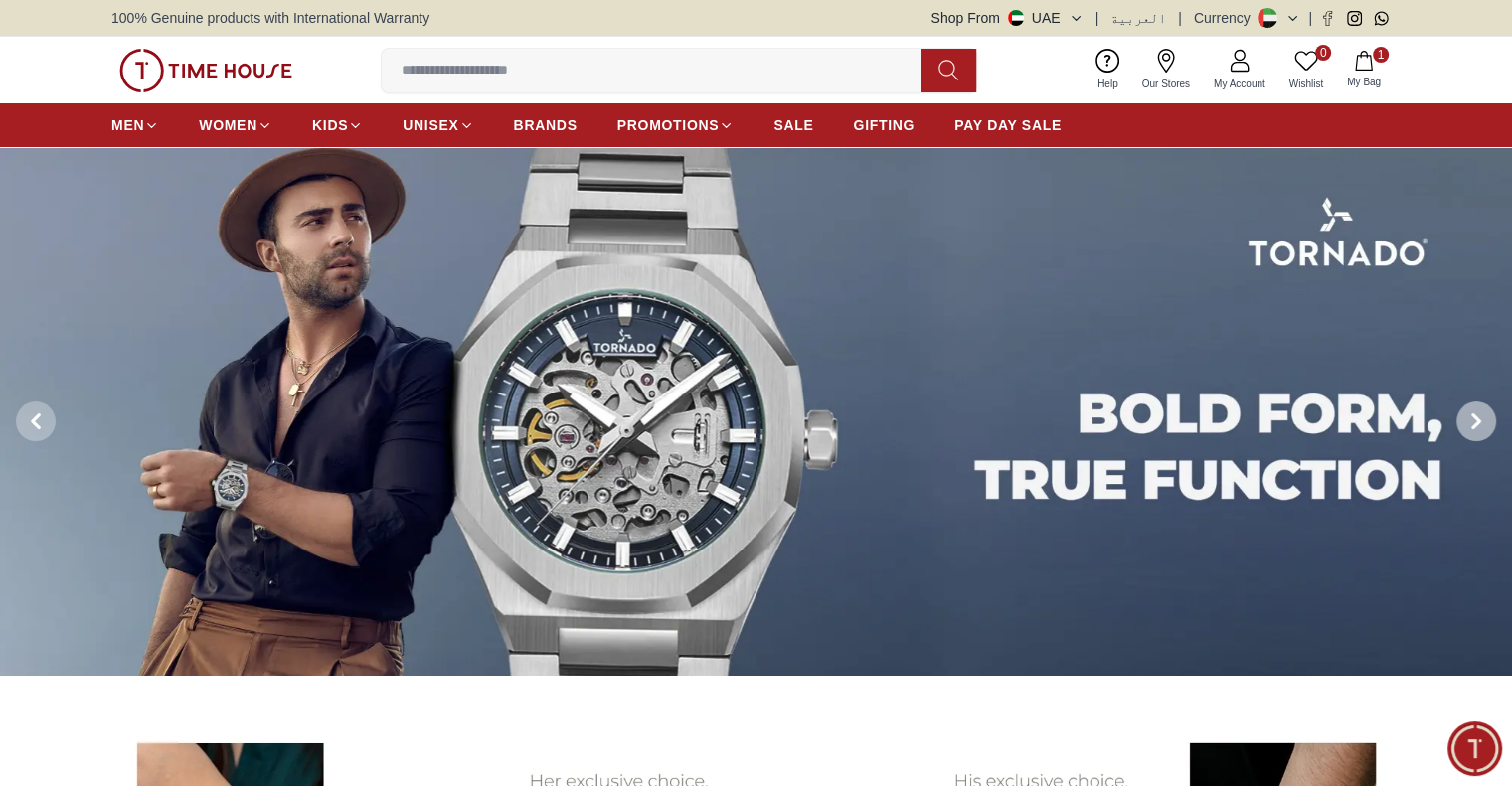 click at bounding box center [1476, 421] 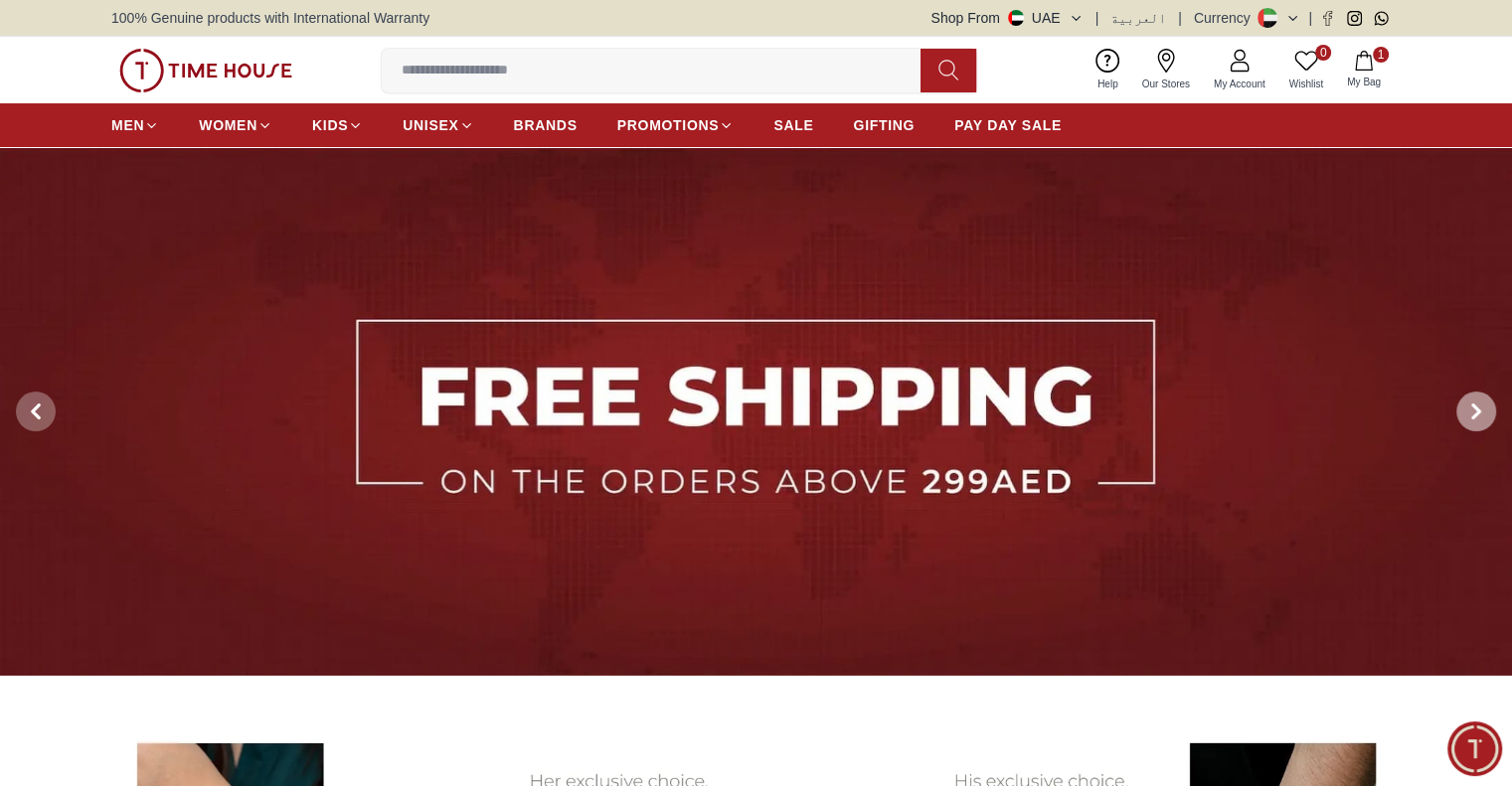 click at bounding box center [1476, 411] 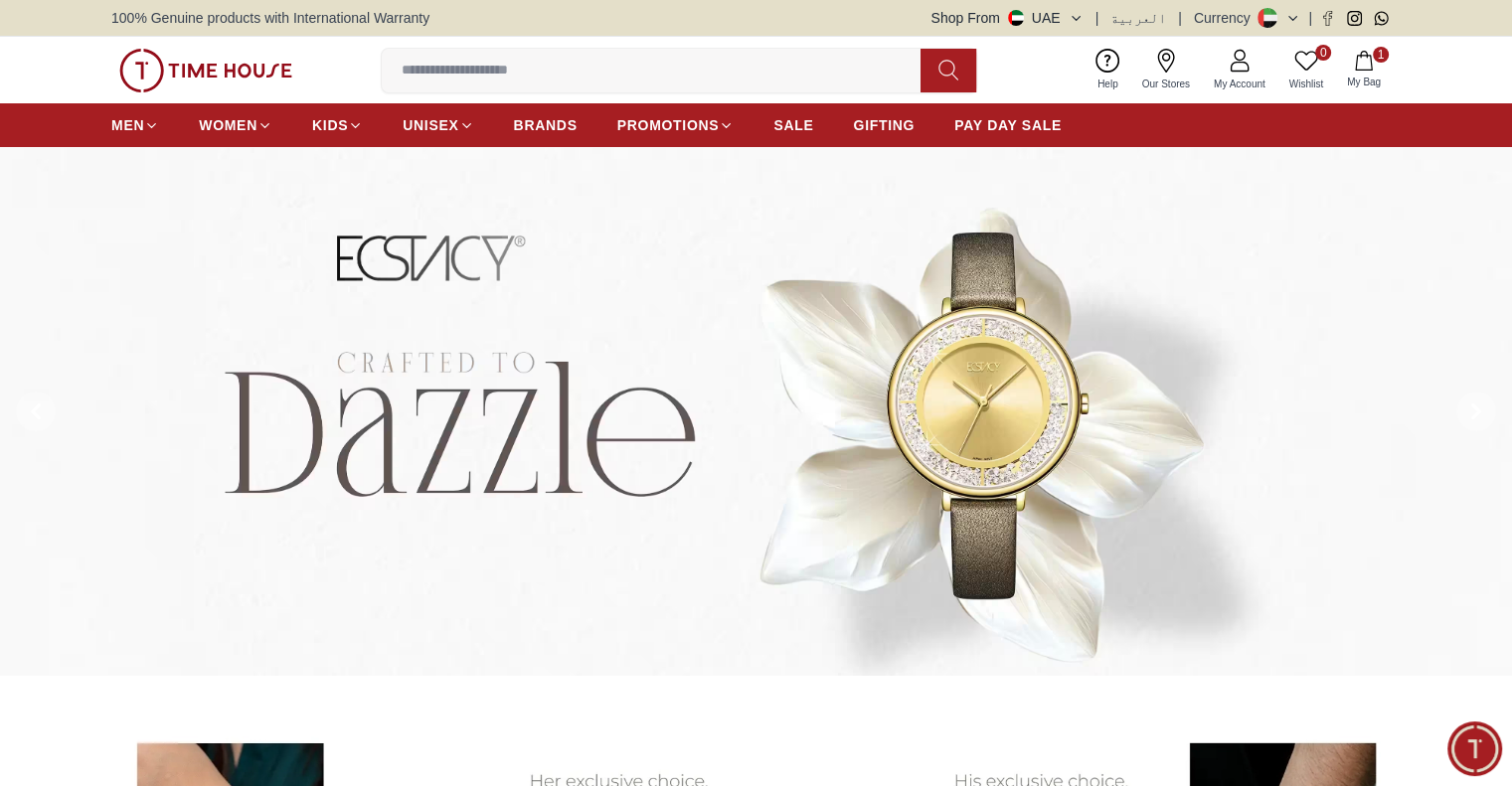 click 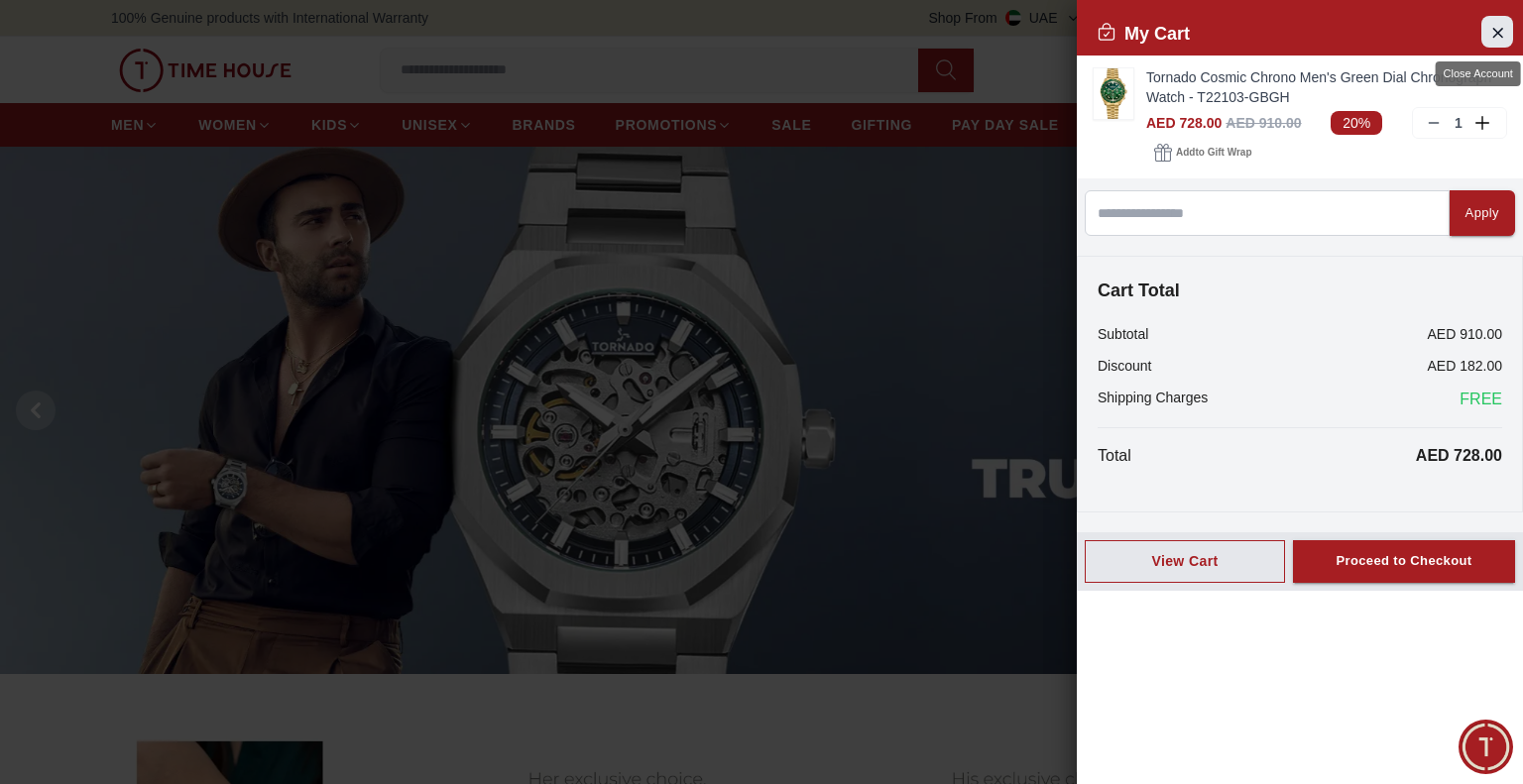 click at bounding box center (1497, 32) 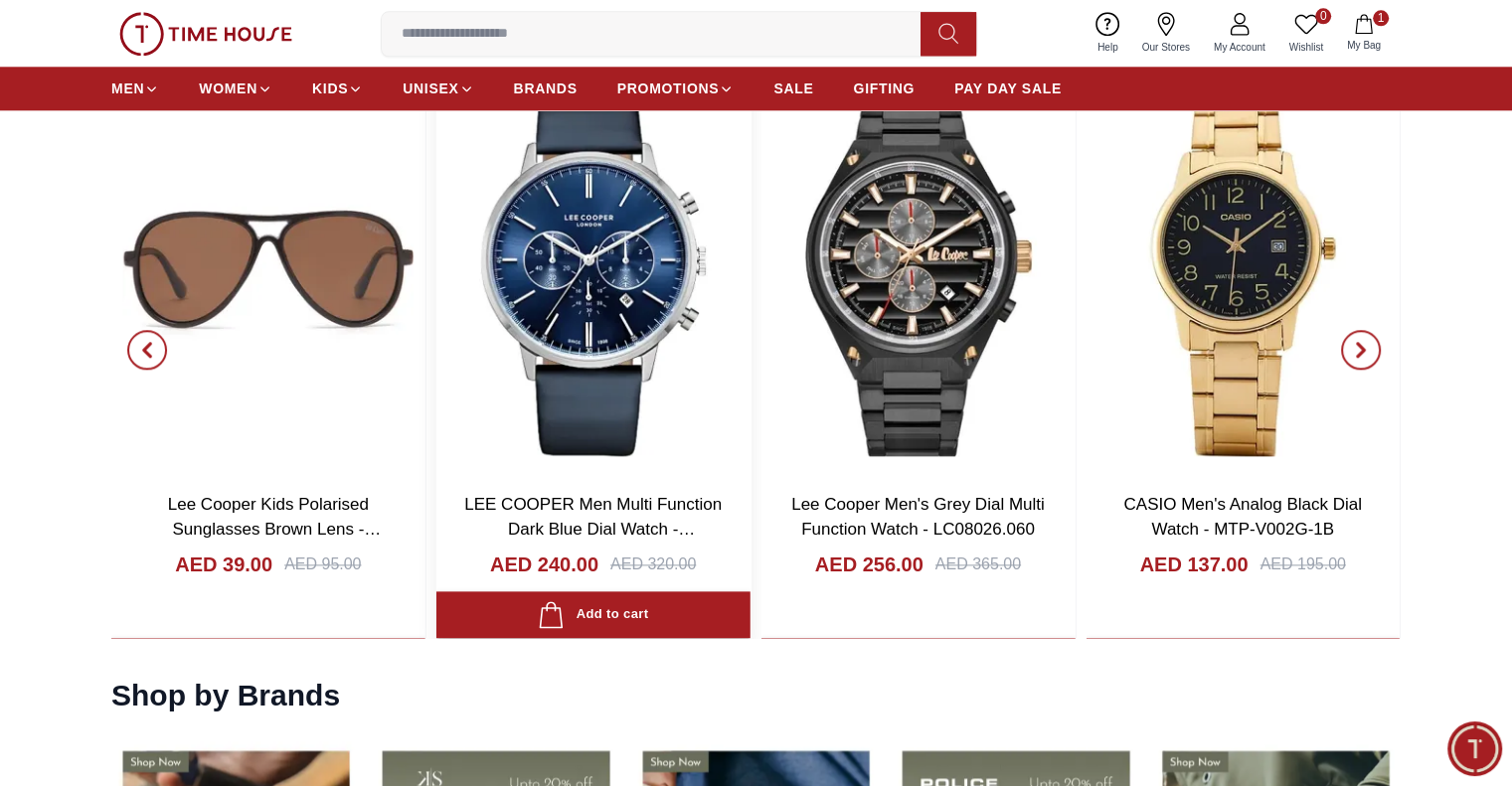 scroll, scrollTop: 2087, scrollLeft: 0, axis: vertical 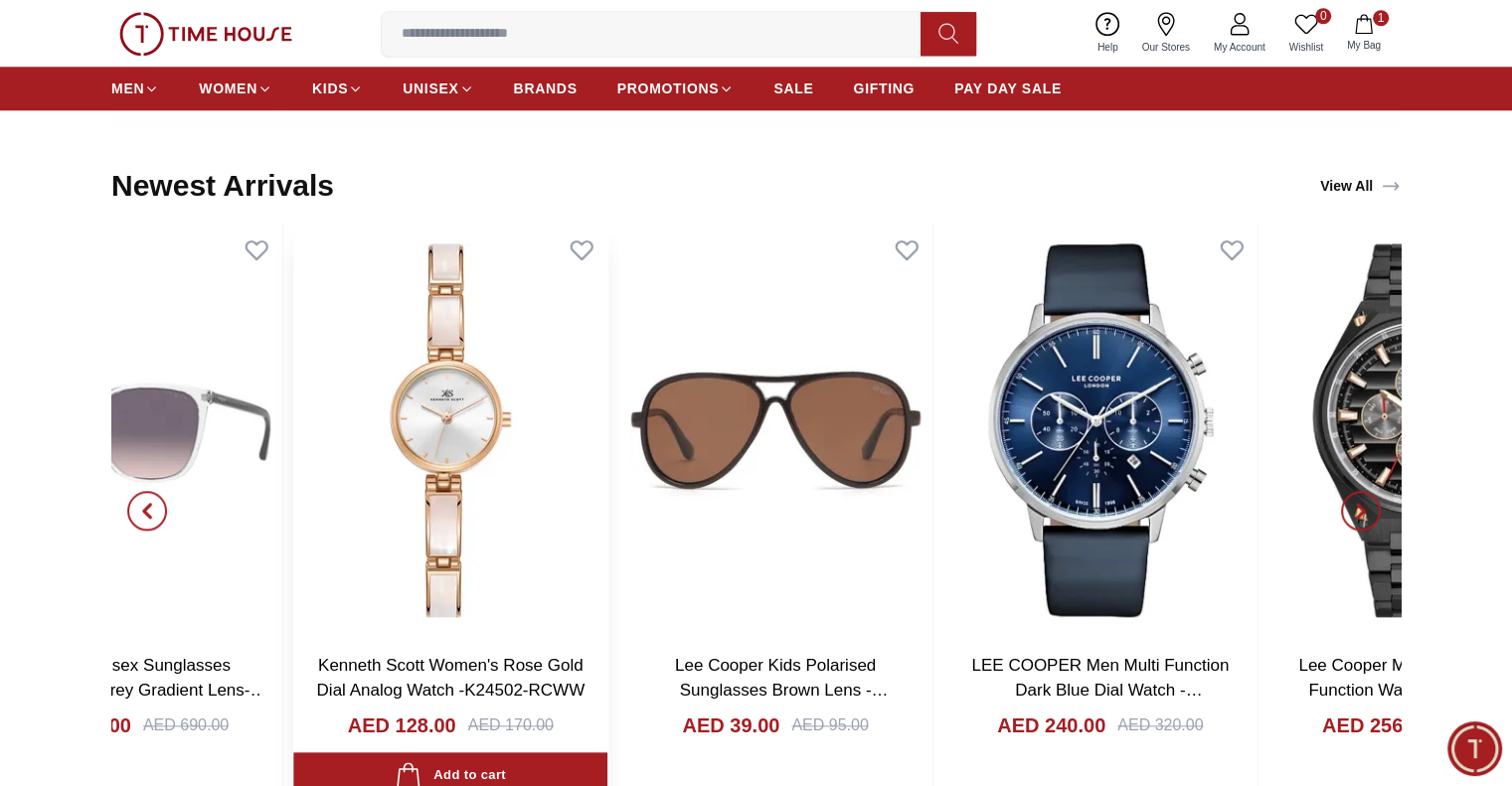 click at bounding box center [450, 429] 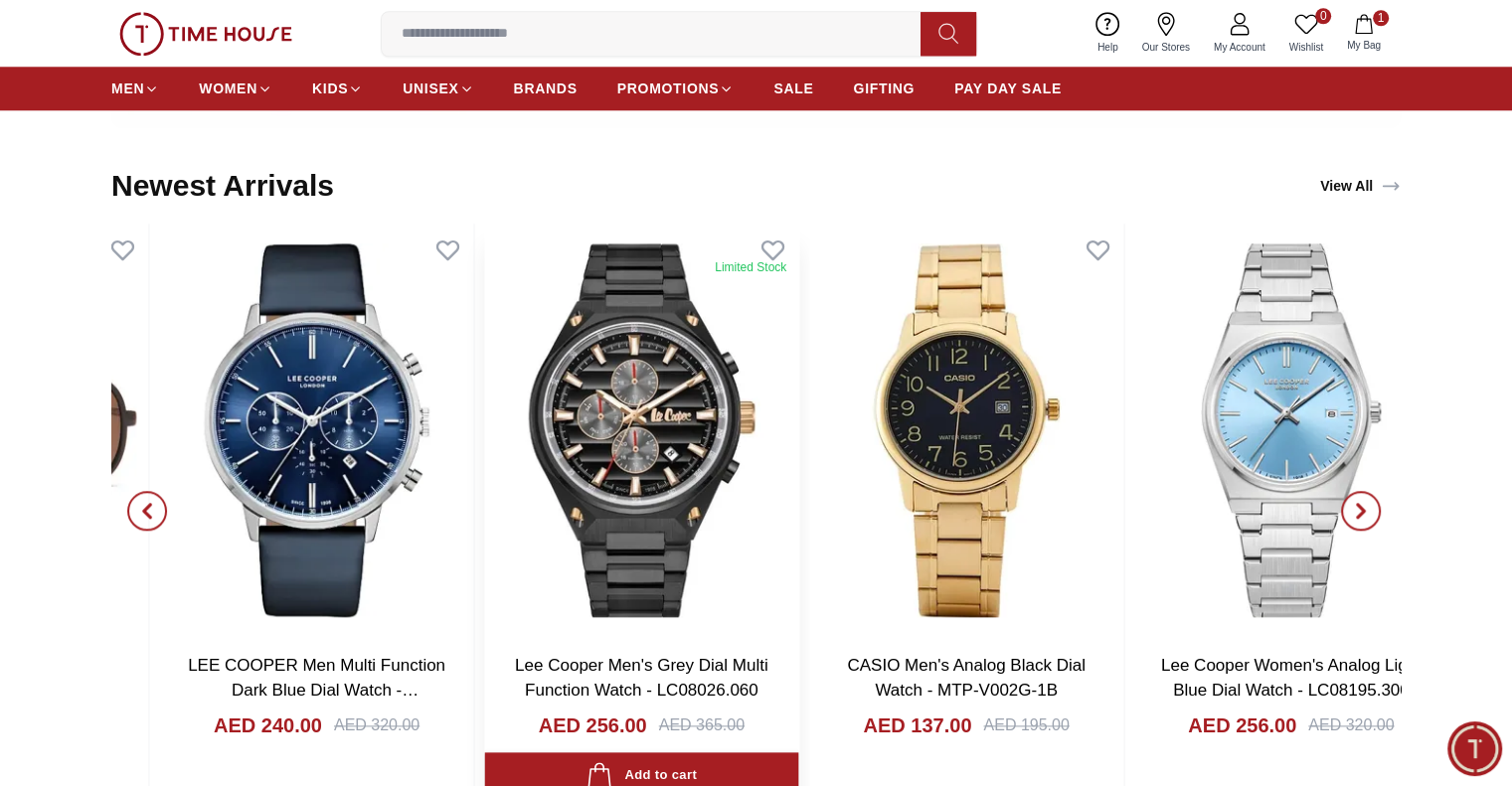 click at bounding box center [641, 429] 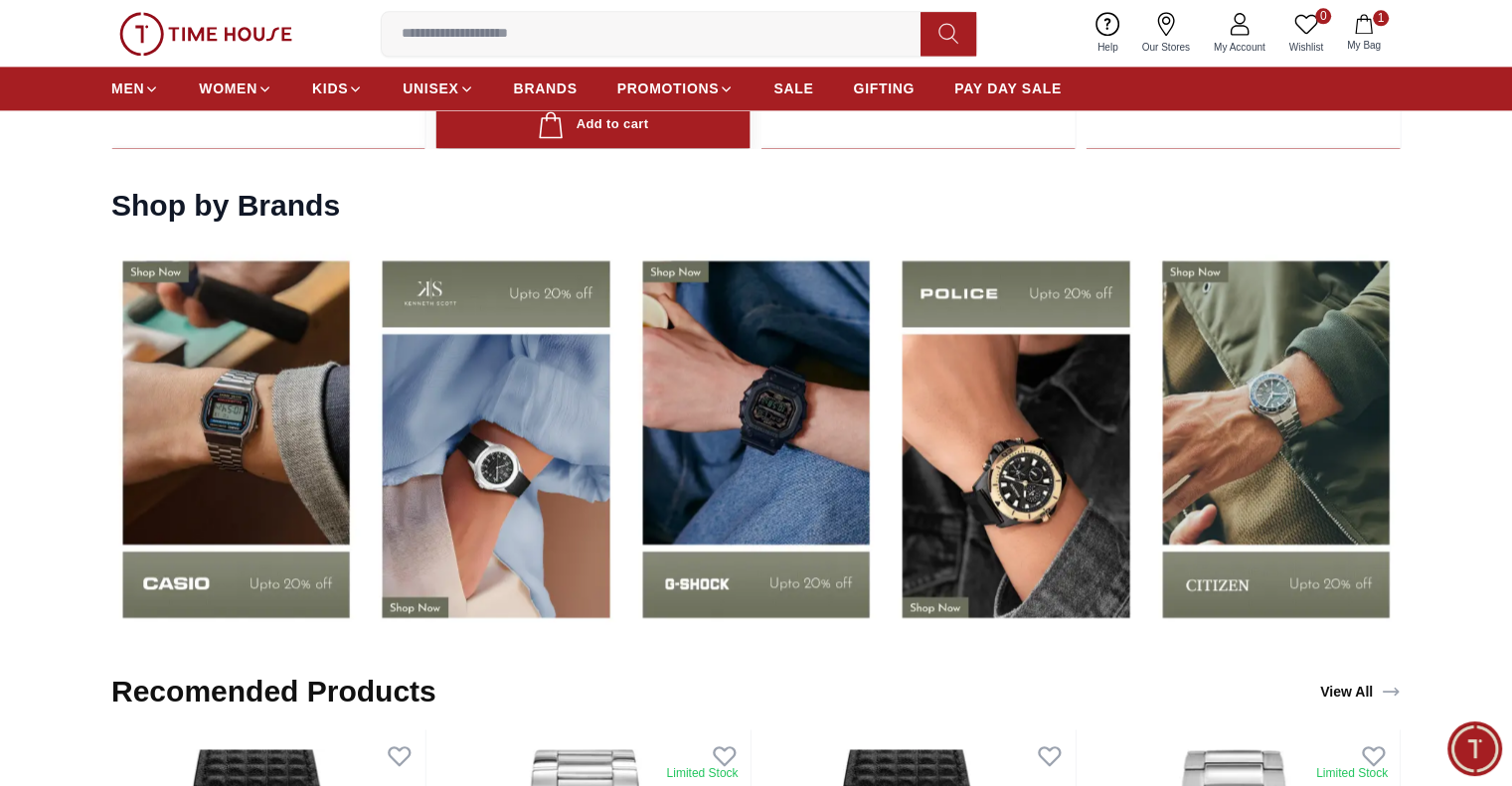 scroll, scrollTop: 2782, scrollLeft: 0, axis: vertical 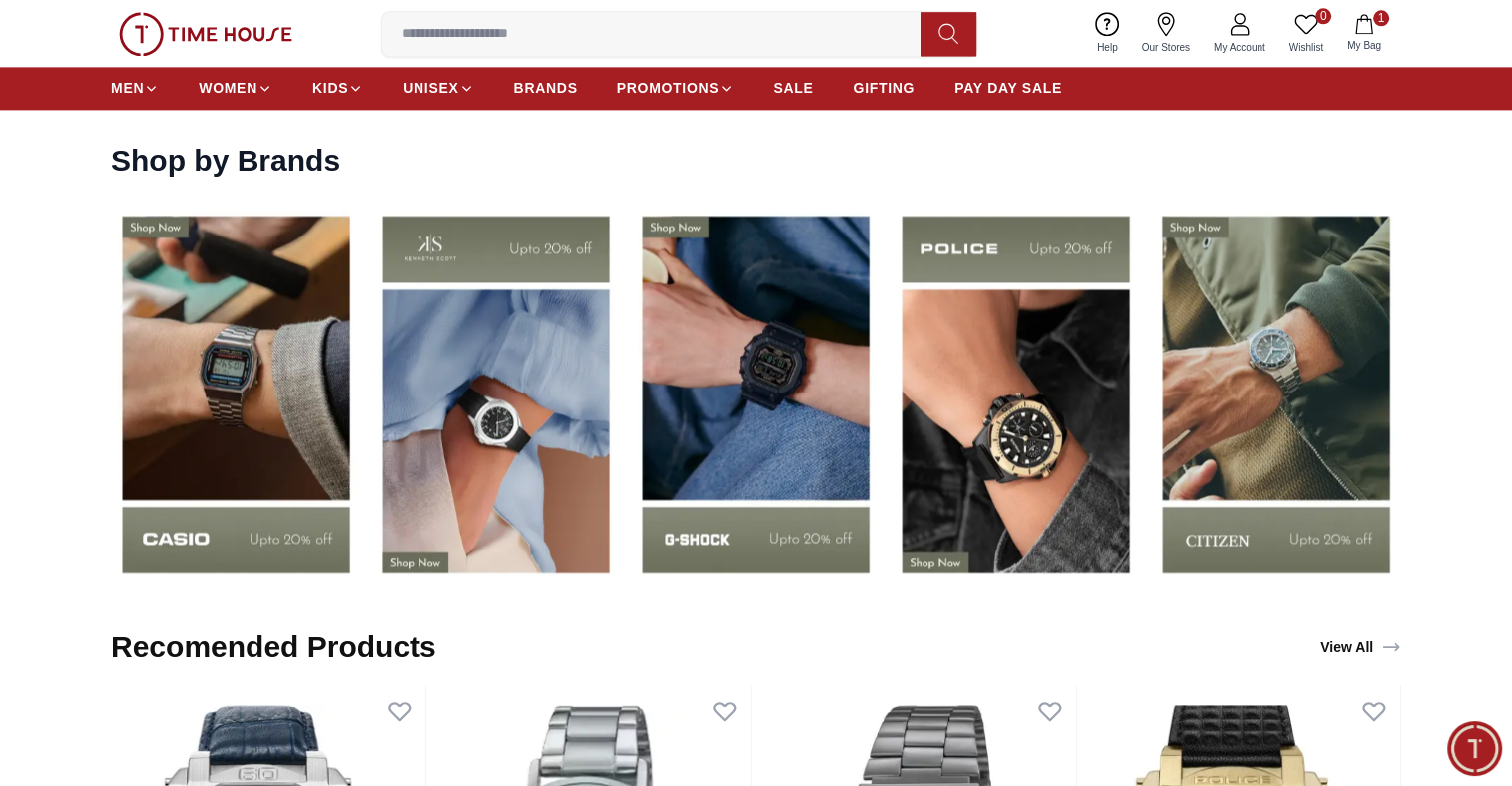 click at bounding box center [1275, 393] 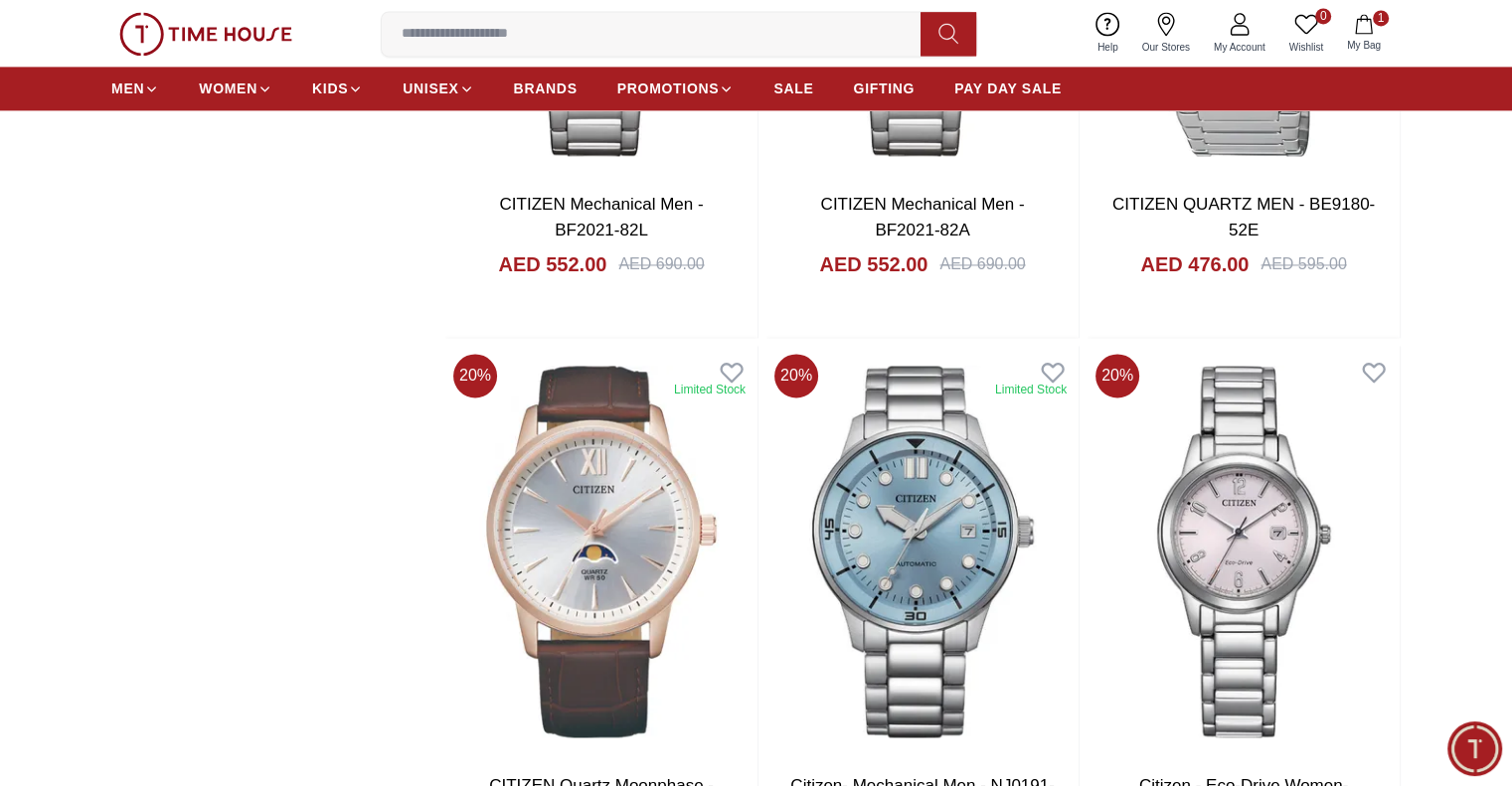 scroll, scrollTop: 2882, scrollLeft: 0, axis: vertical 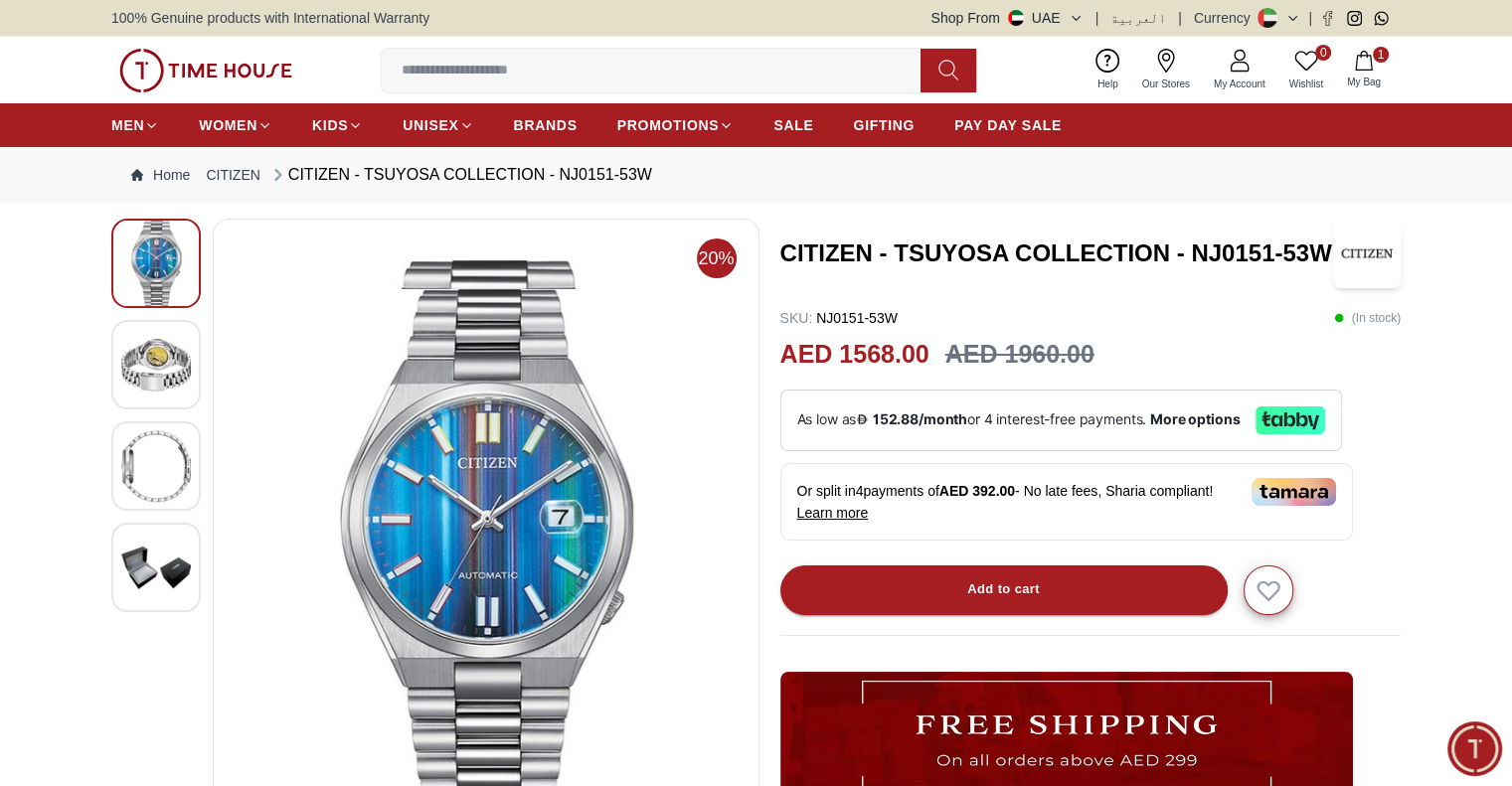 drag, startPoint x: 564, startPoint y: 492, endPoint x: 728, endPoint y: 357, distance: 212.41704 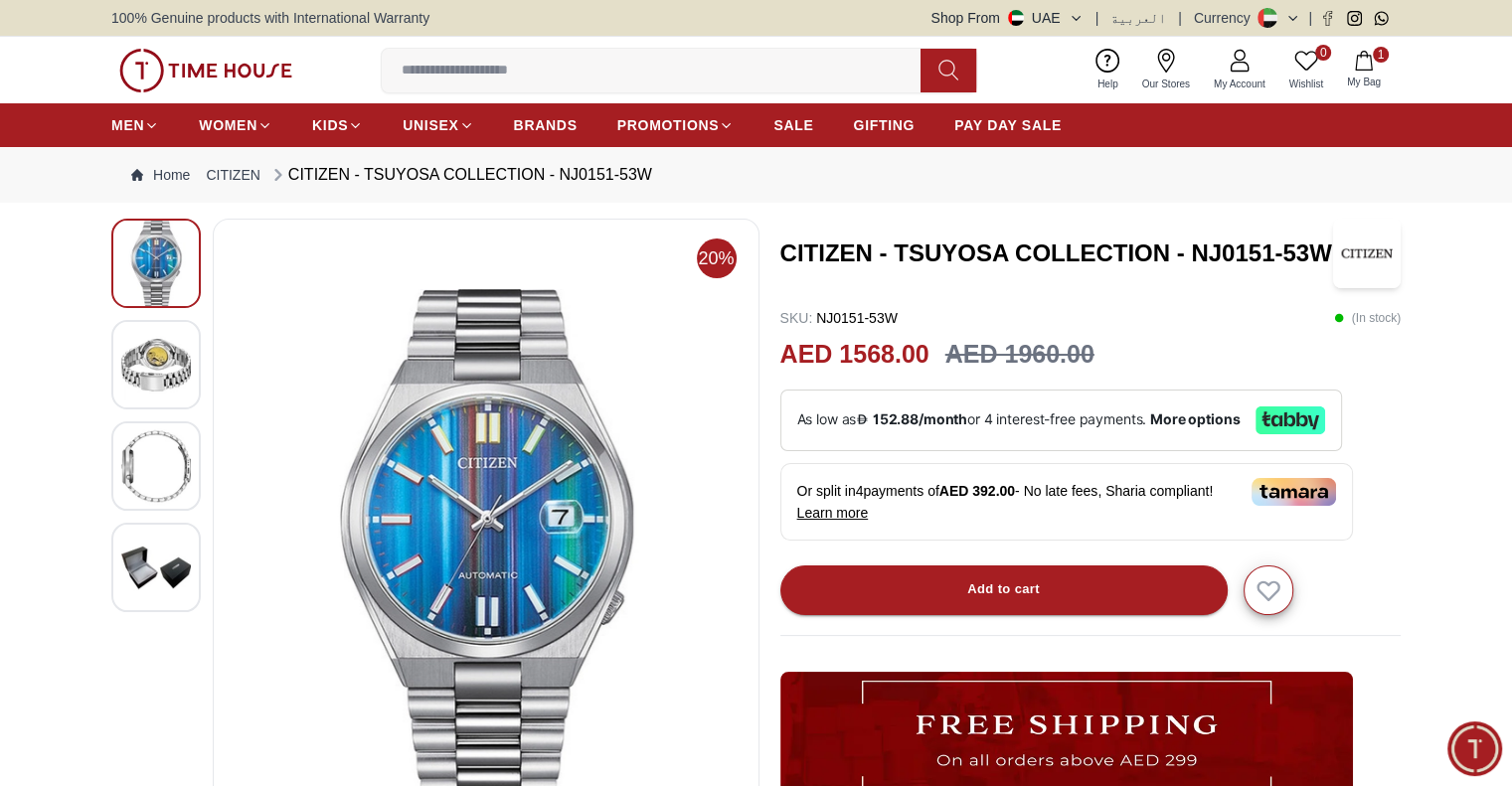 click at bounding box center [156, 365] 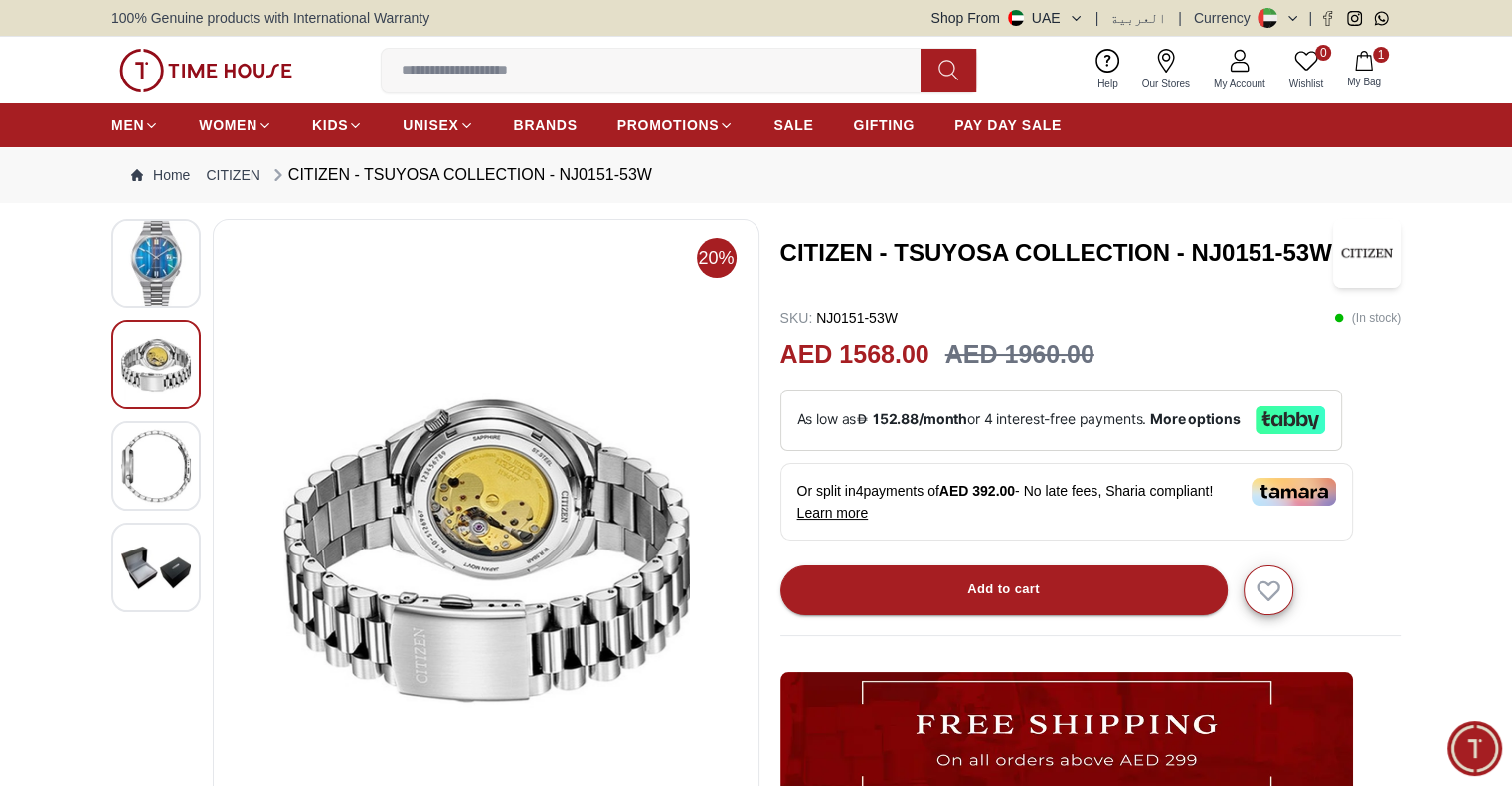 click at bounding box center (156, 466) 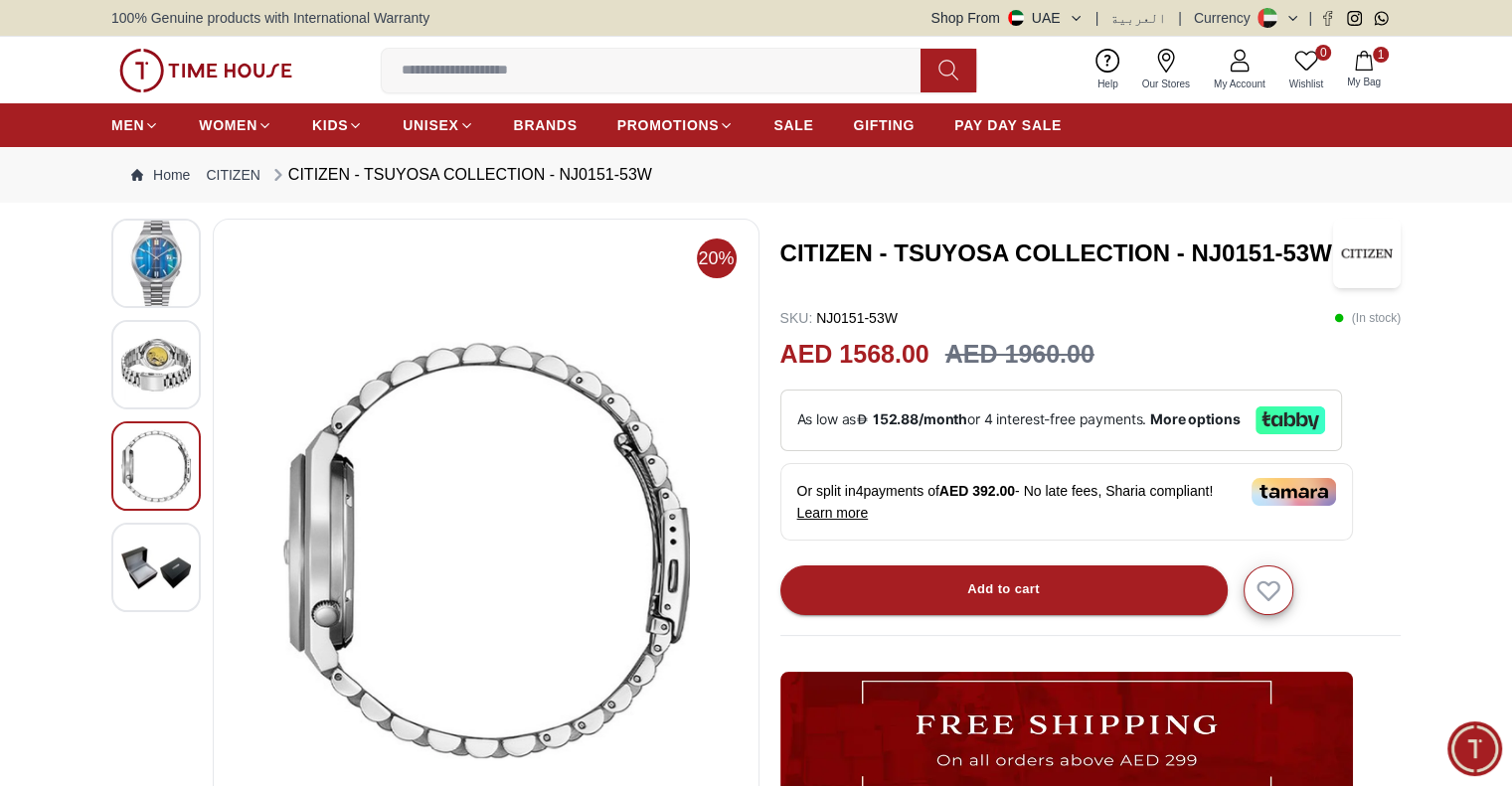 click at bounding box center (156, 567) 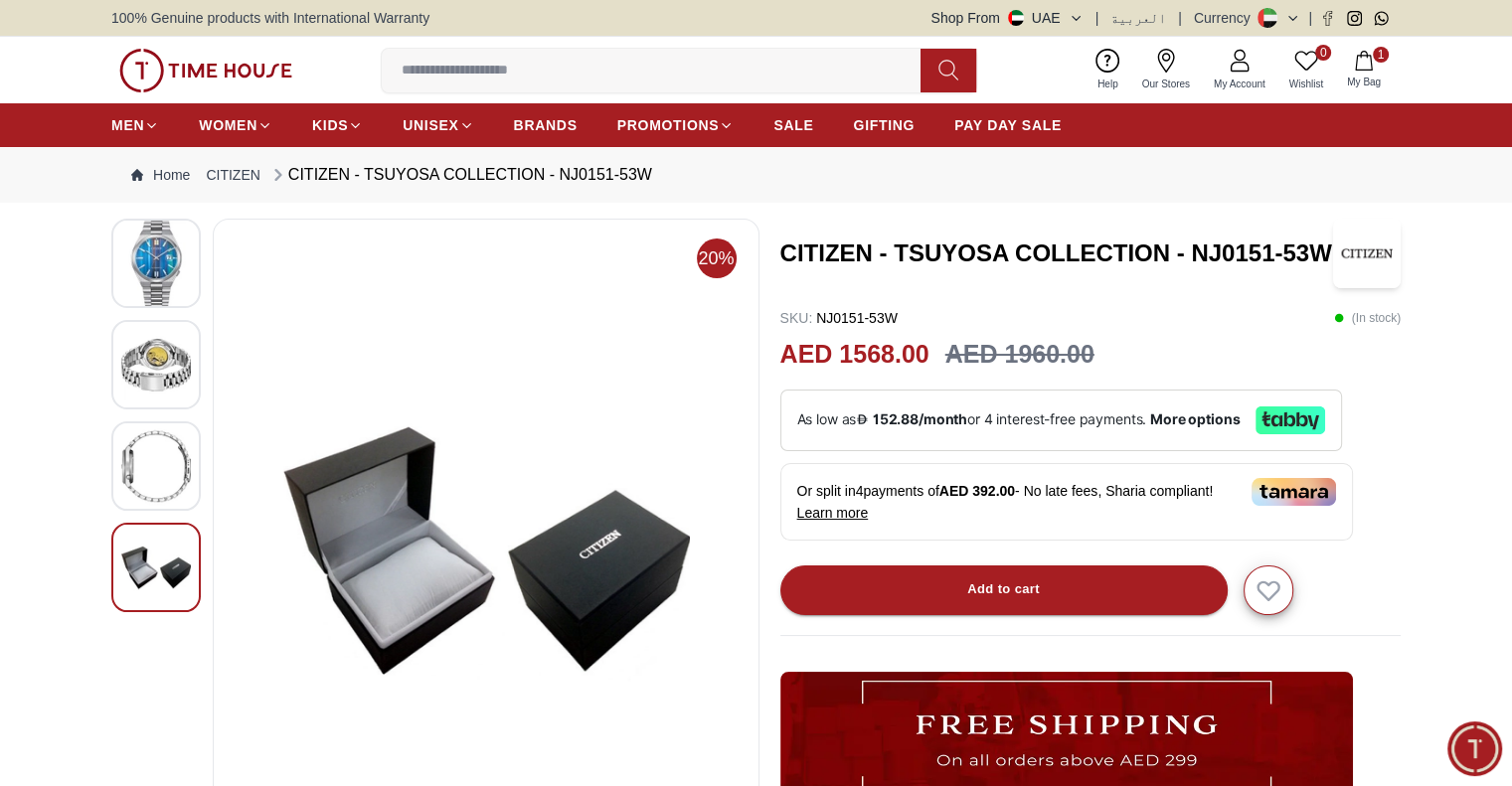 click at bounding box center [156, 466] 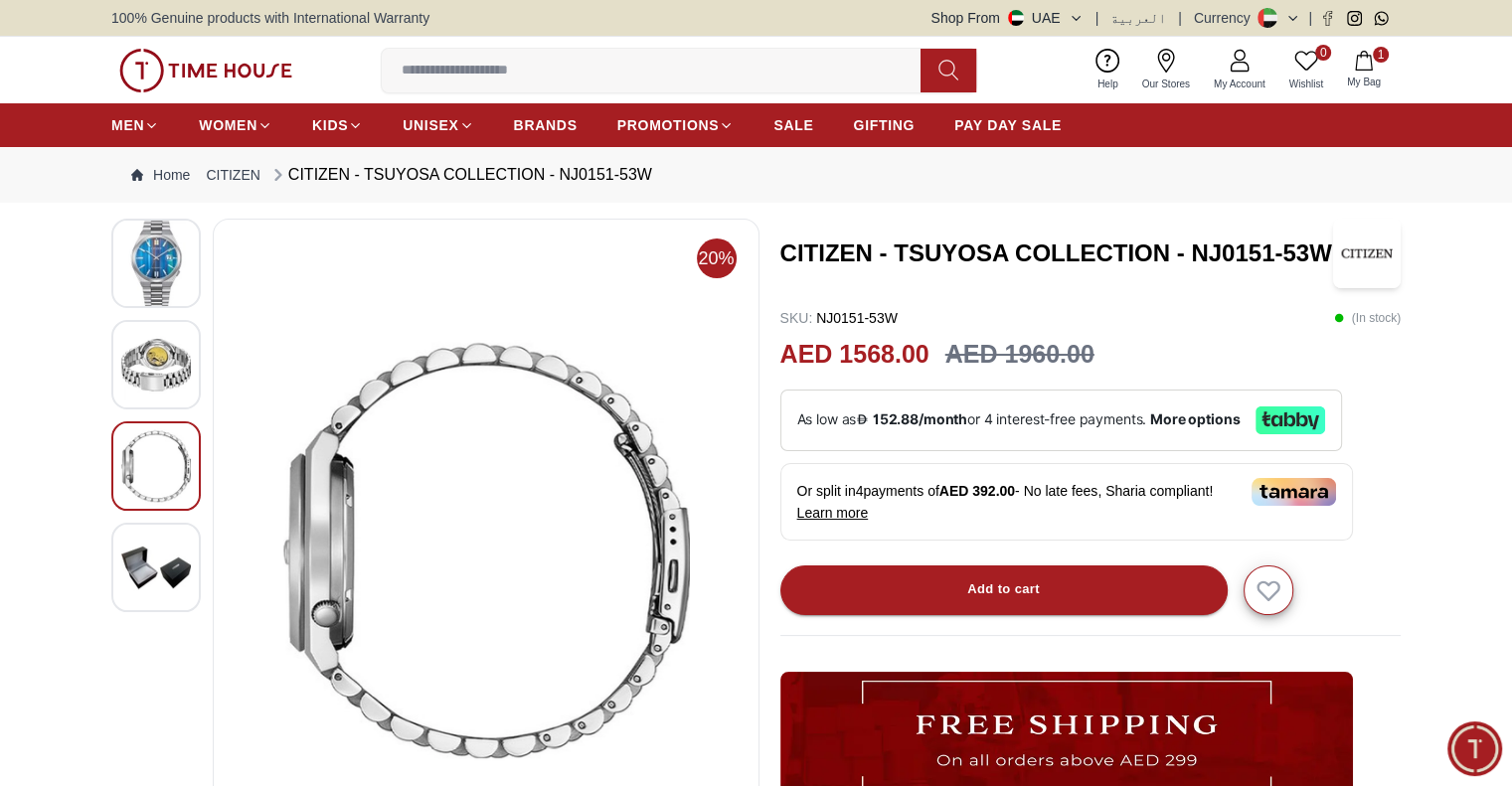 click at bounding box center [156, 365] 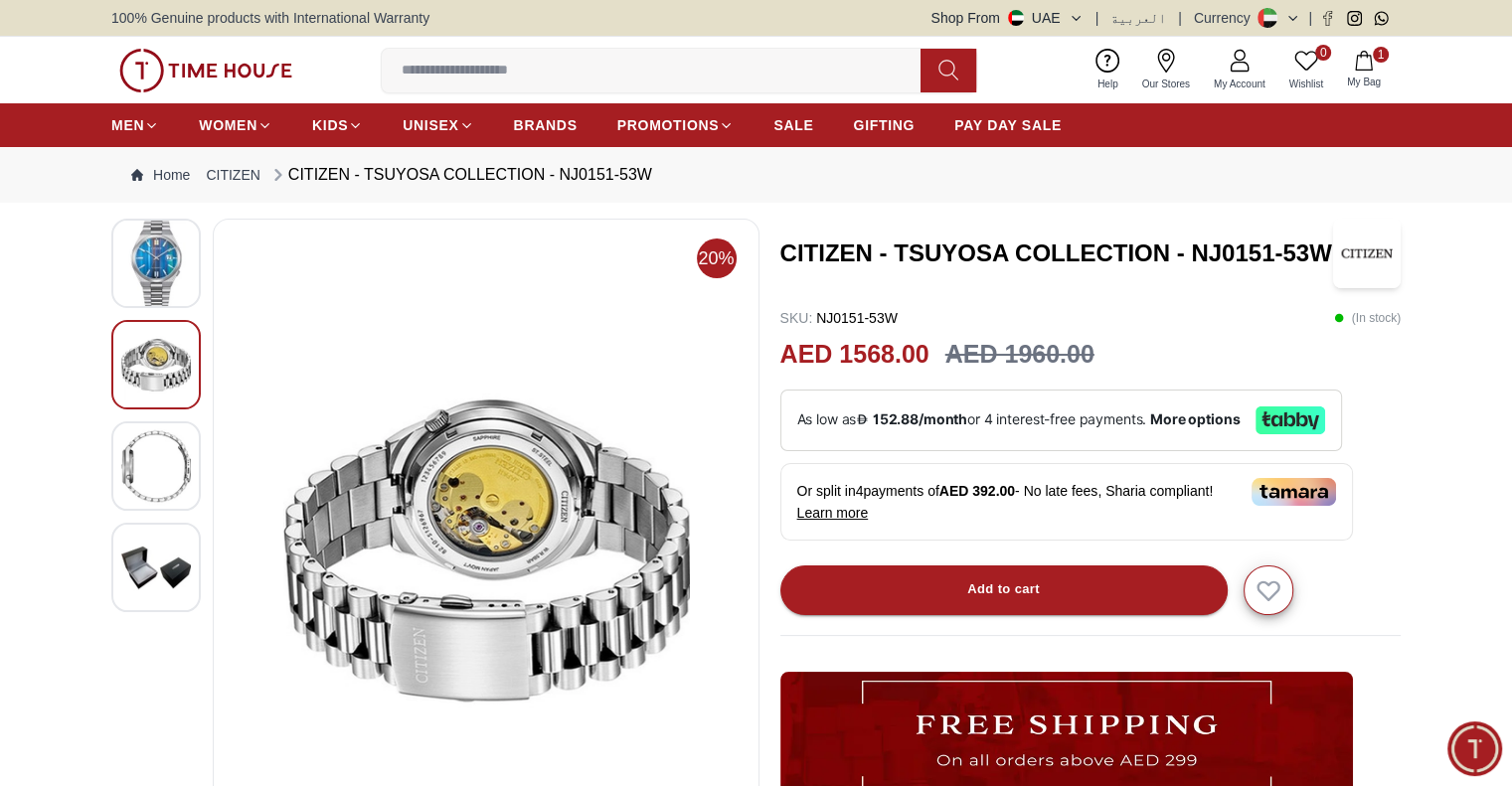 click at bounding box center [156, 263] 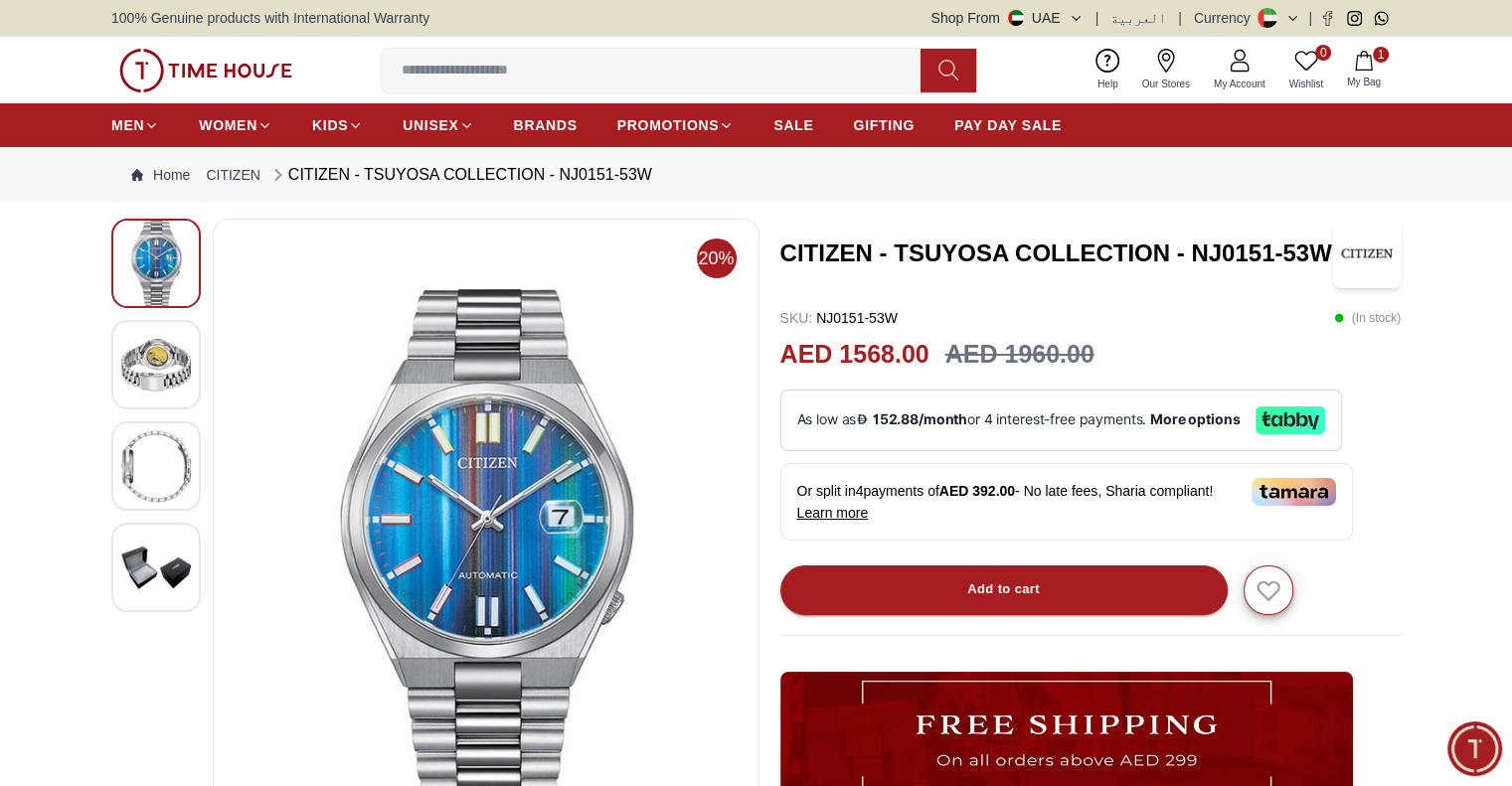 click at bounding box center (156, 567) 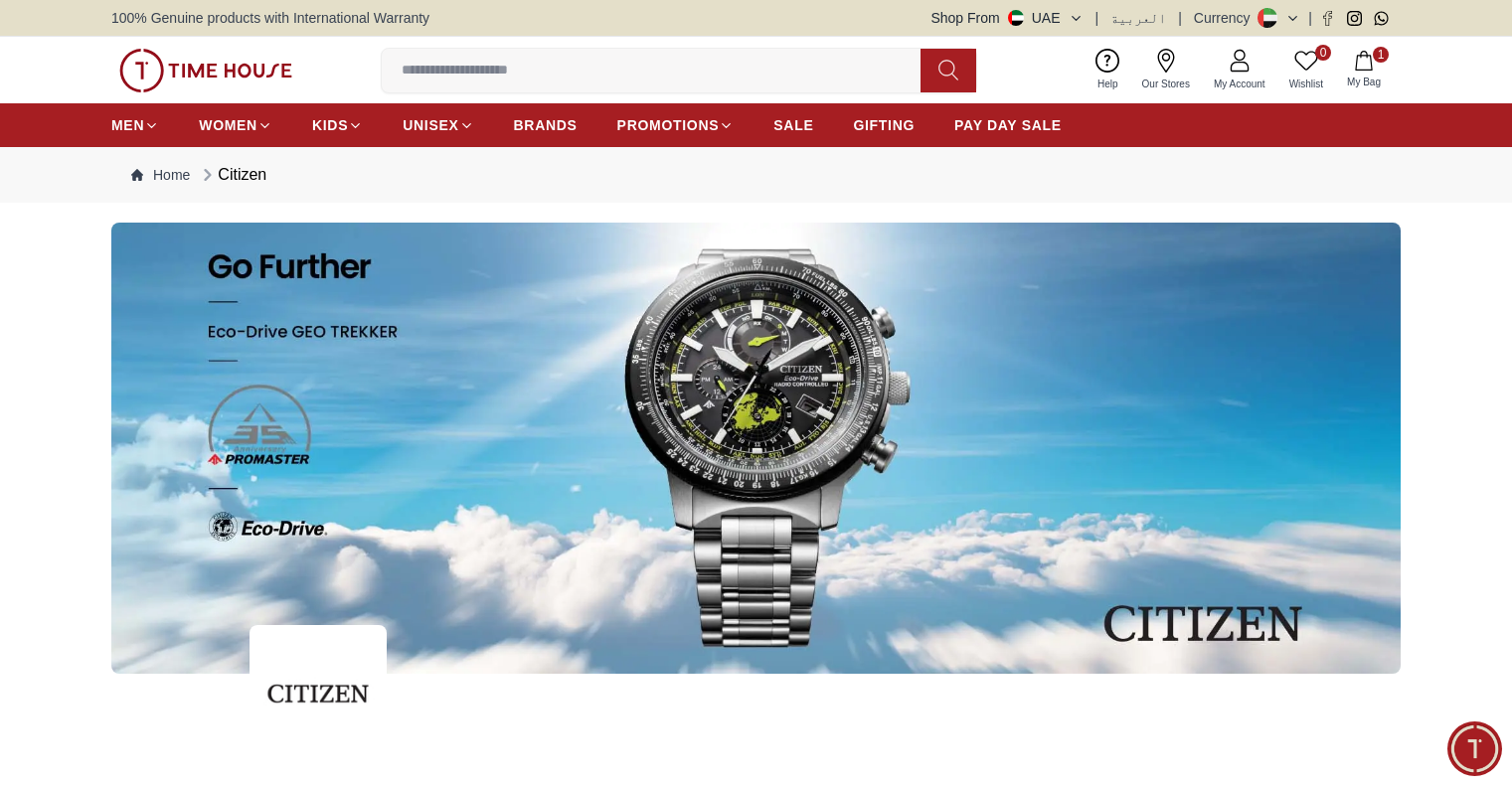 scroll, scrollTop: 4571, scrollLeft: 0, axis: vertical 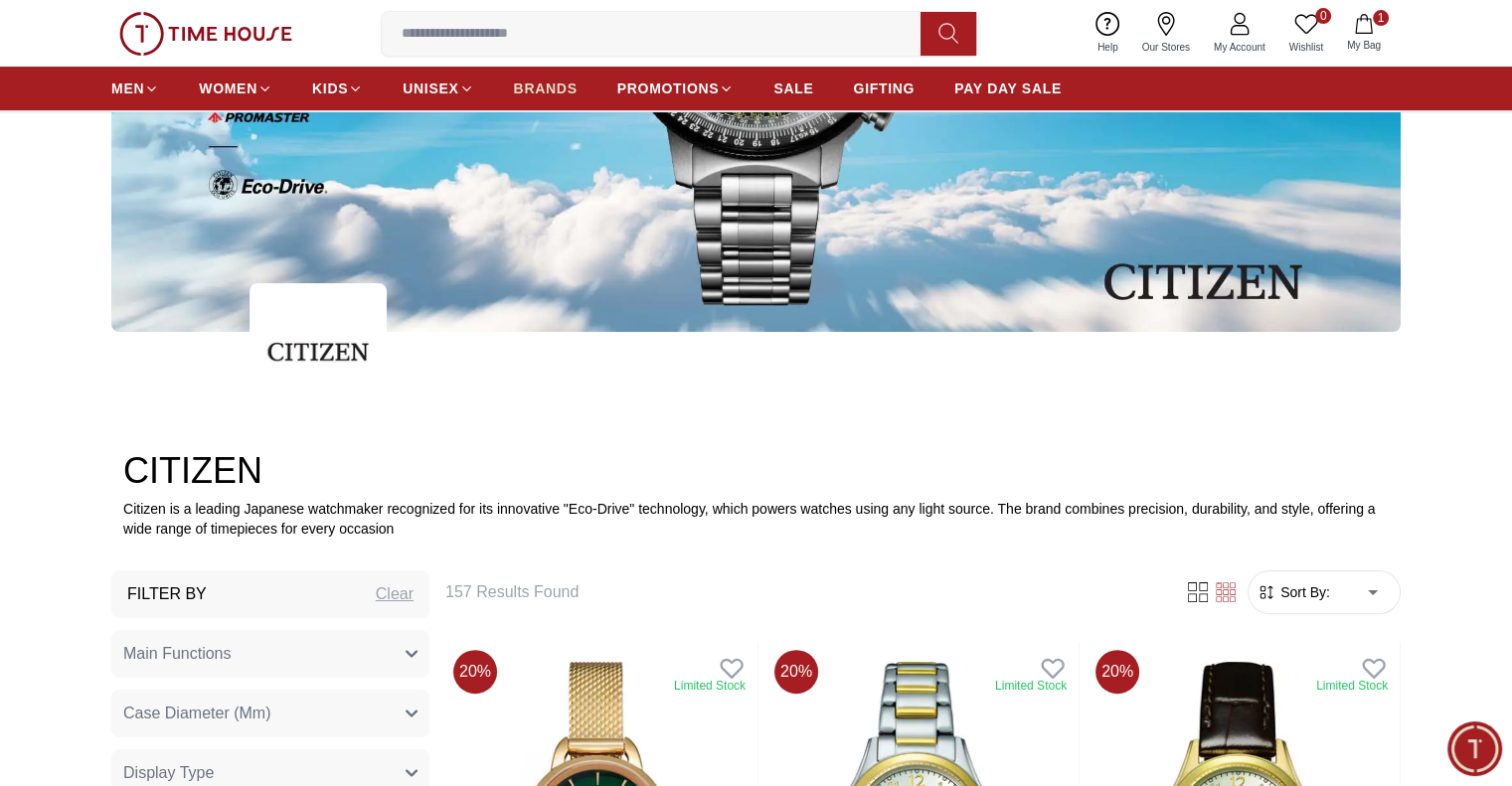 click on "BRANDS" at bounding box center [546, 88] 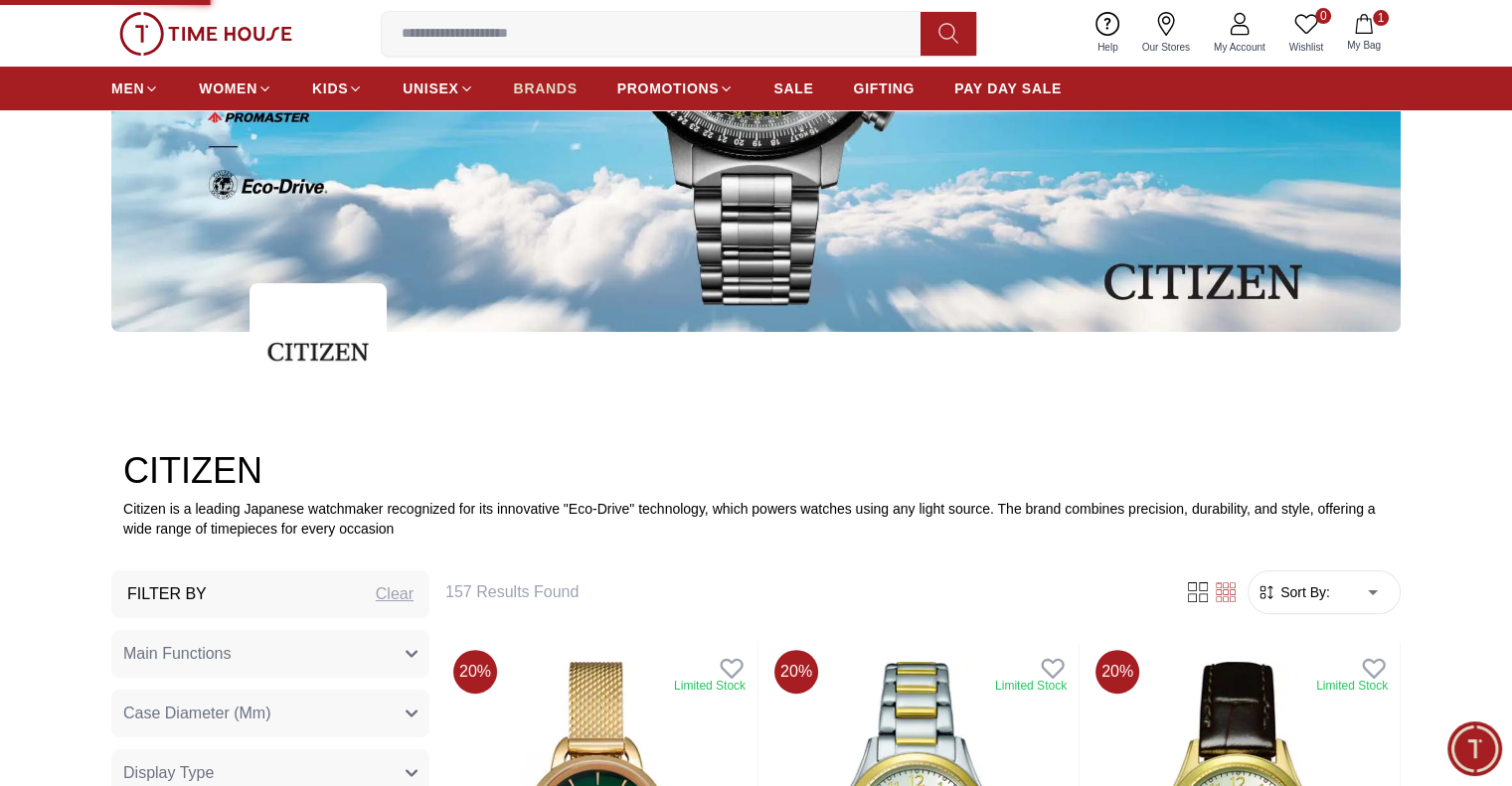 scroll, scrollTop: 0, scrollLeft: 0, axis: both 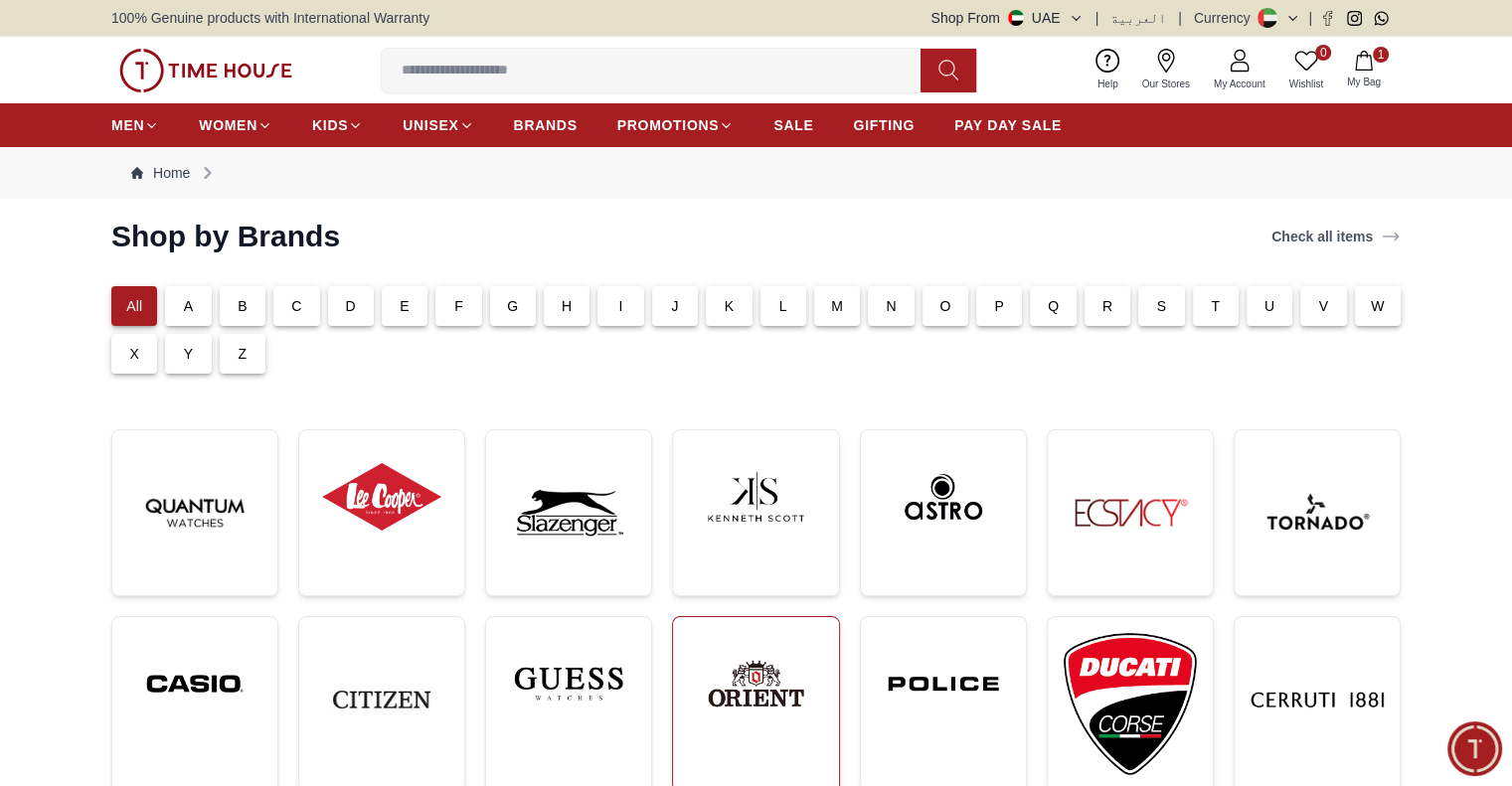 click at bounding box center (756, 684) 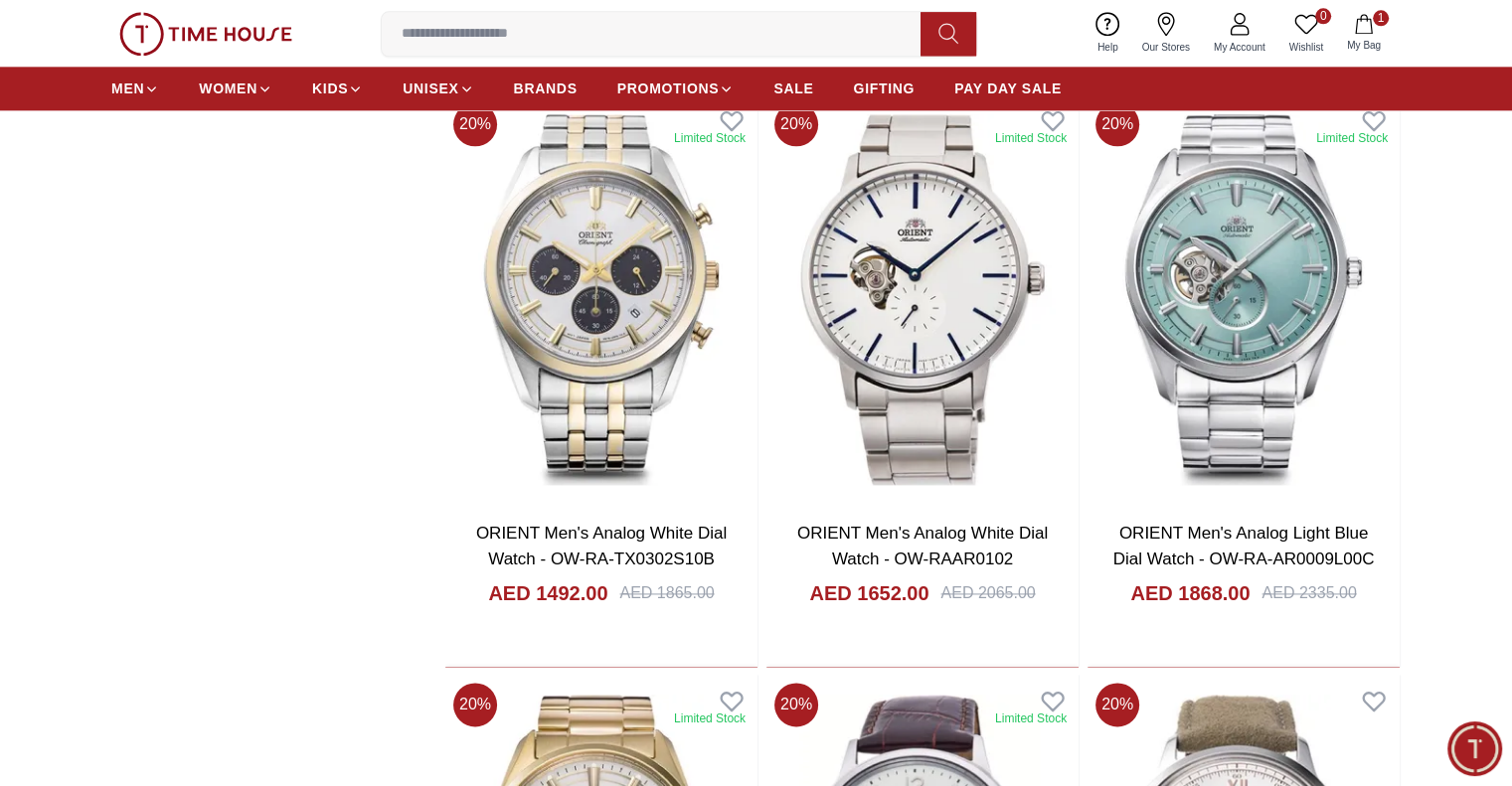 scroll, scrollTop: 2683, scrollLeft: 0, axis: vertical 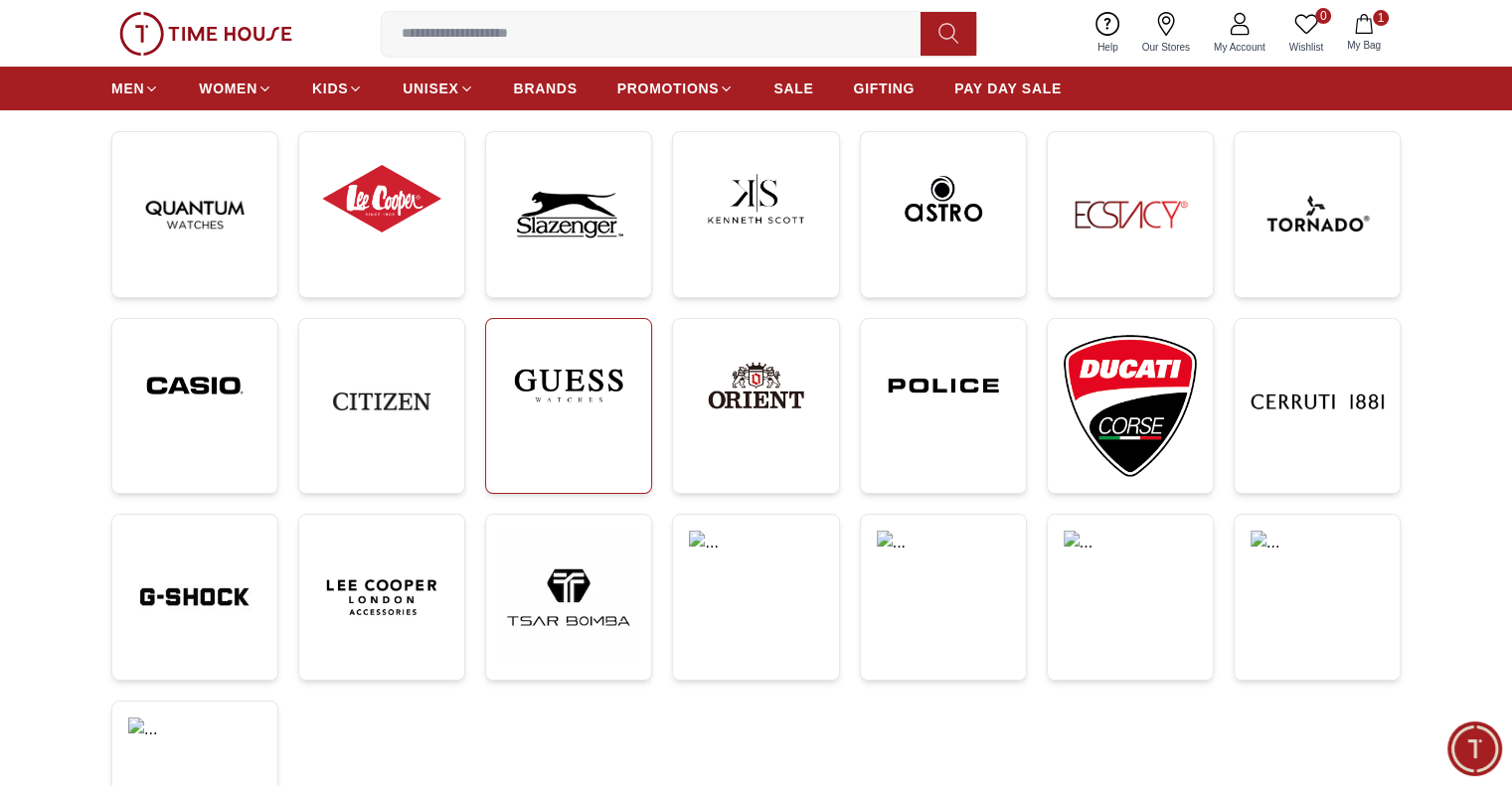 click at bounding box center (569, 405) 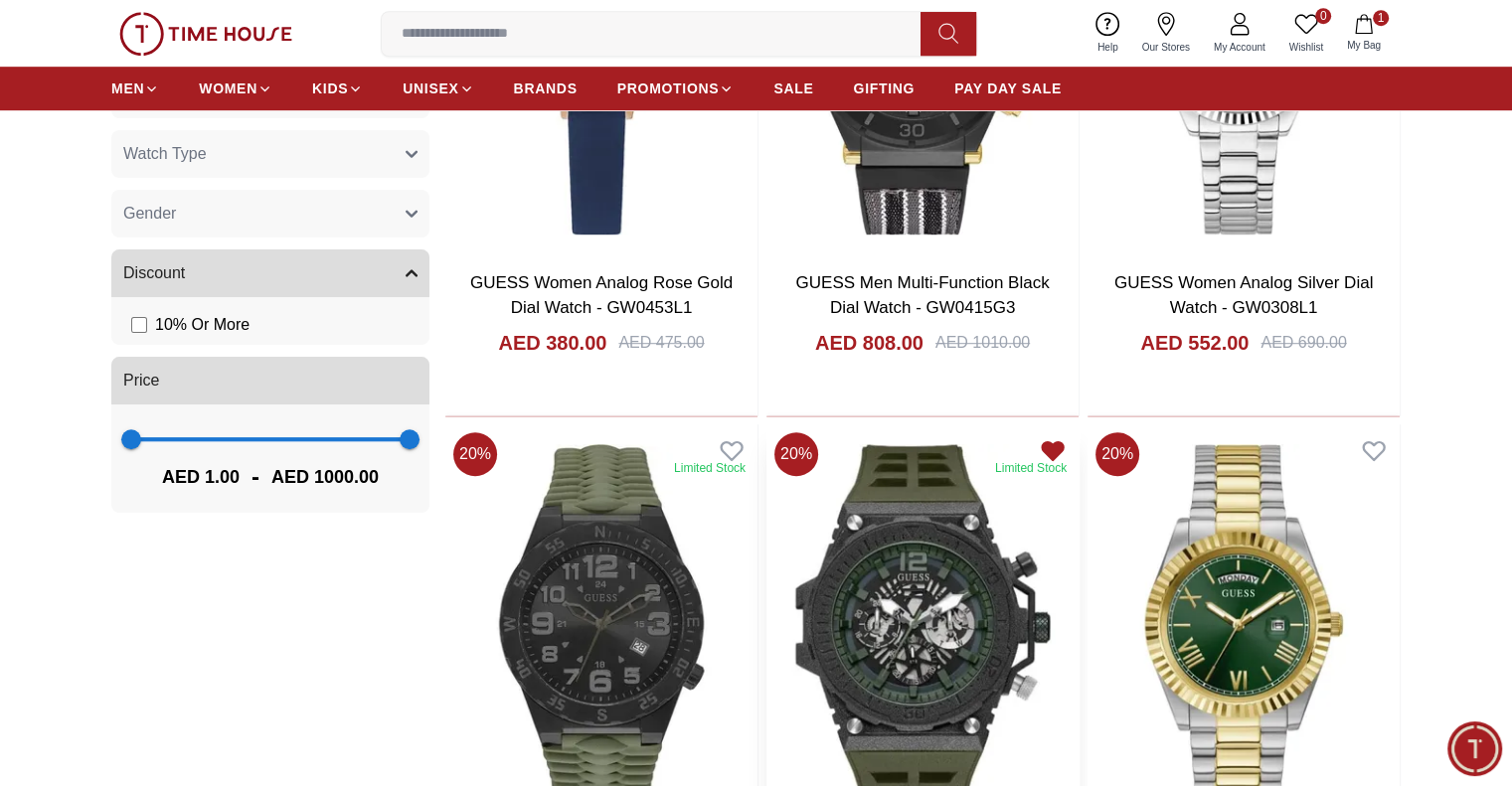 scroll, scrollTop: 1093, scrollLeft: 0, axis: vertical 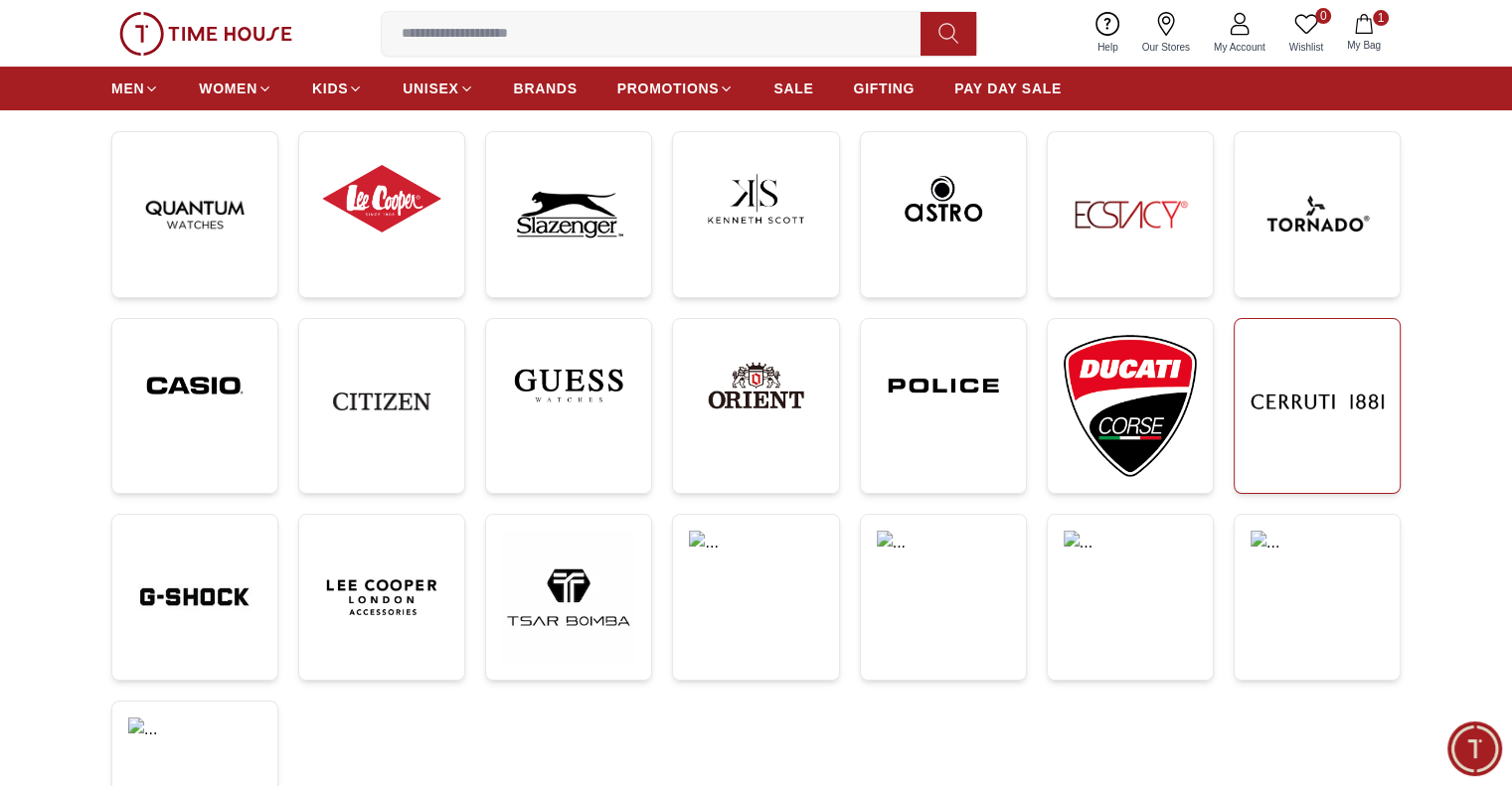 click at bounding box center [1317, 405] 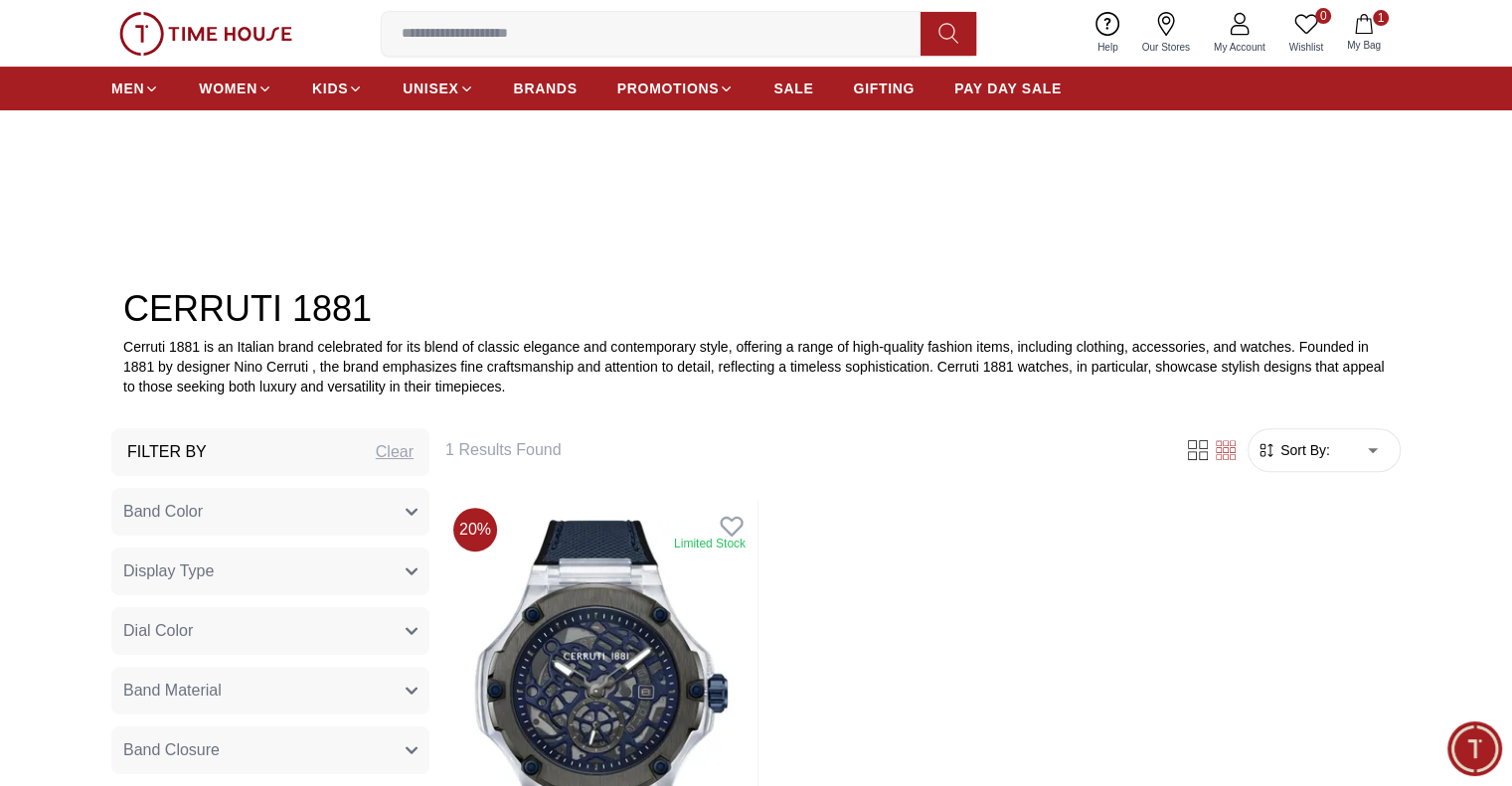 scroll, scrollTop: 696, scrollLeft: 0, axis: vertical 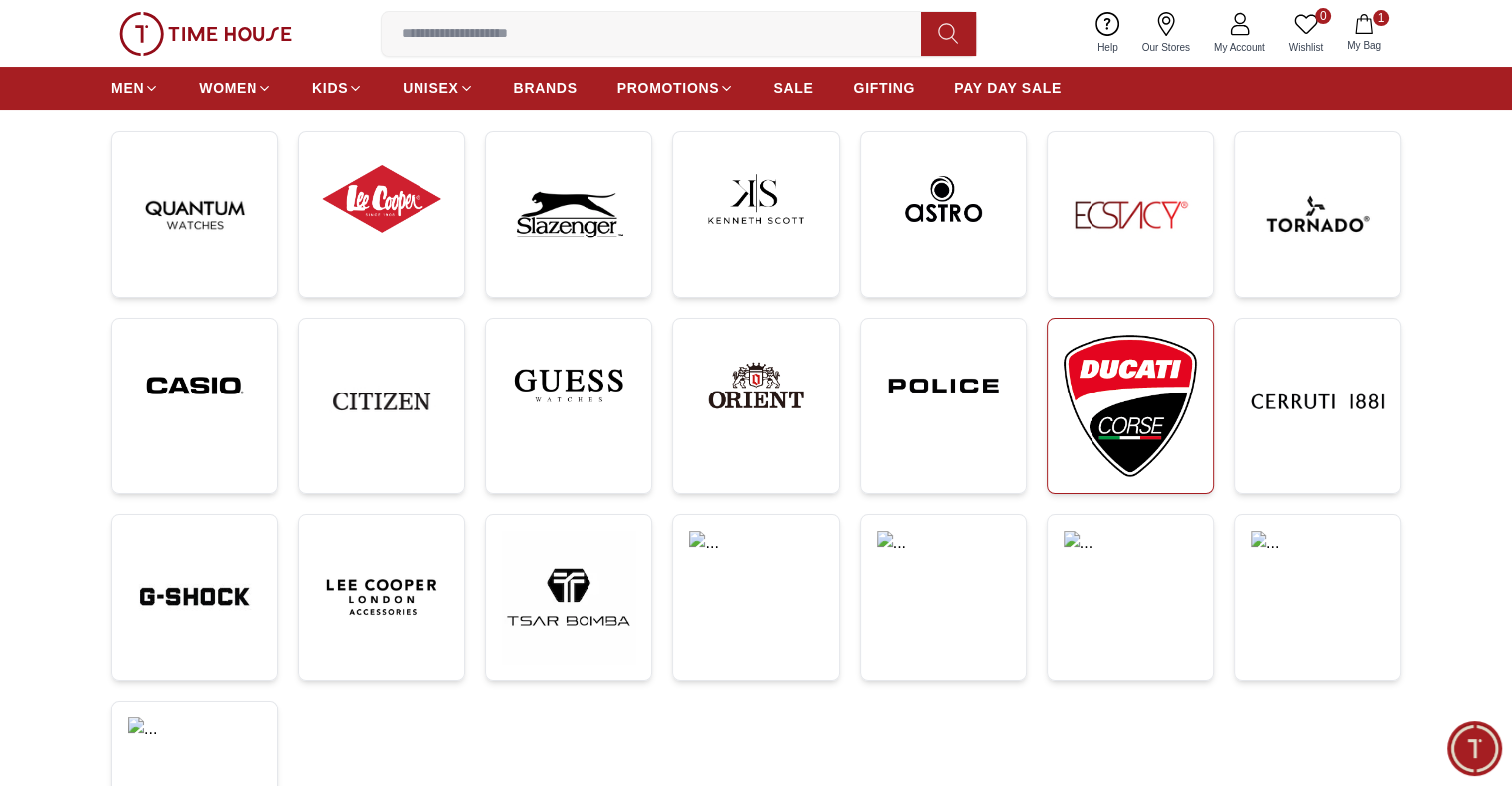 click at bounding box center (1130, 405) 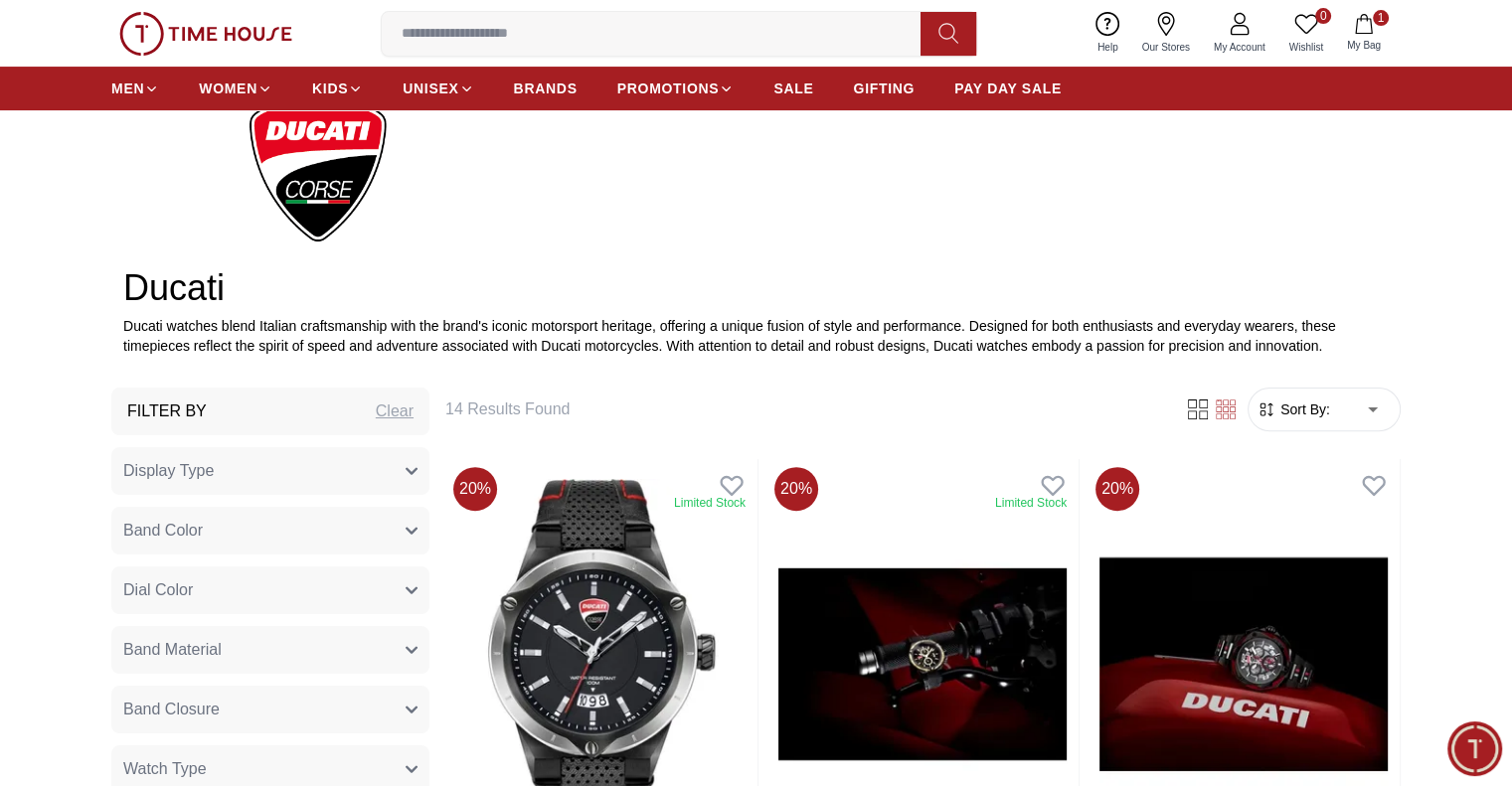 scroll, scrollTop: 696, scrollLeft: 0, axis: vertical 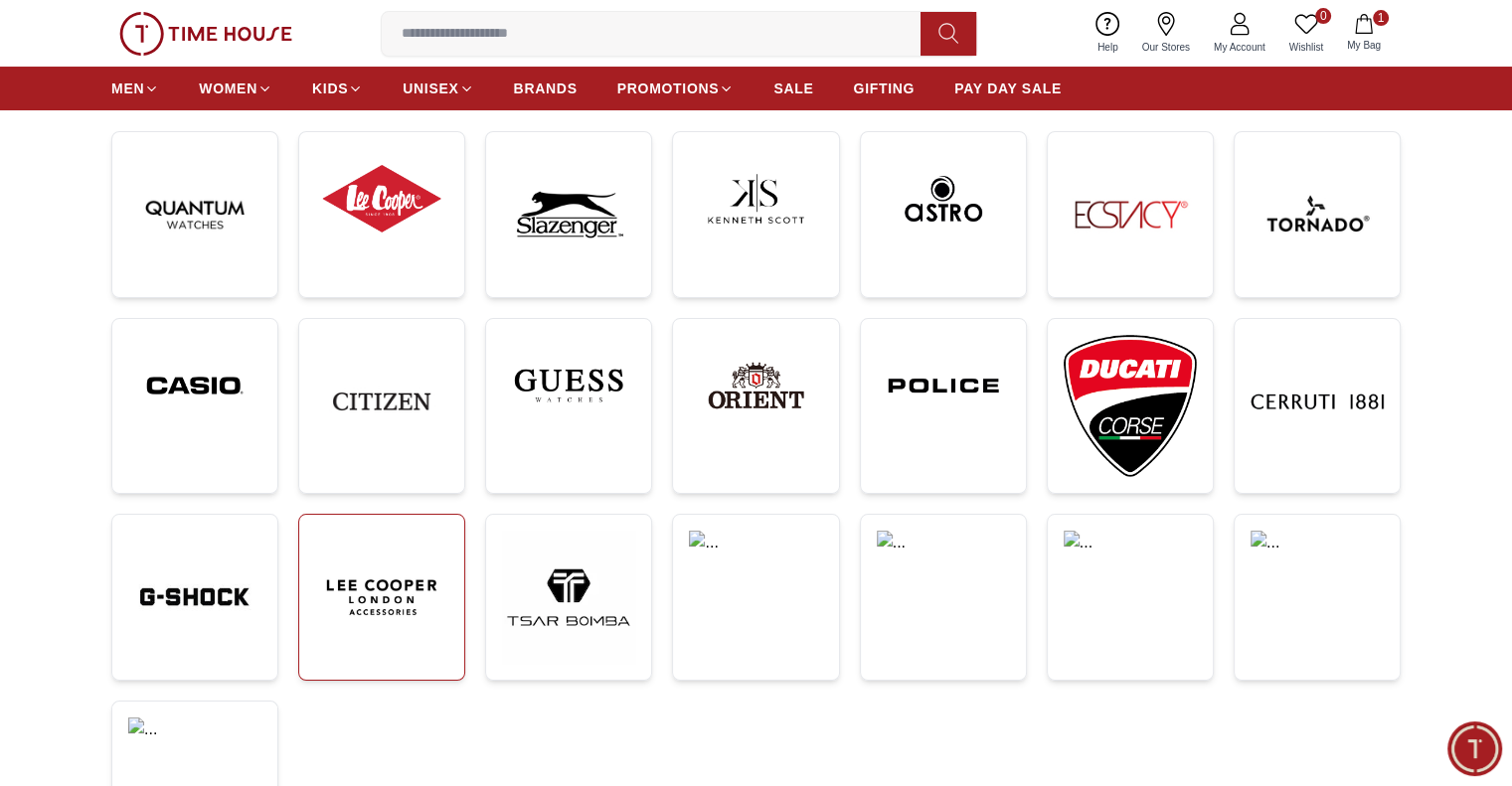 click at bounding box center [382, 597] 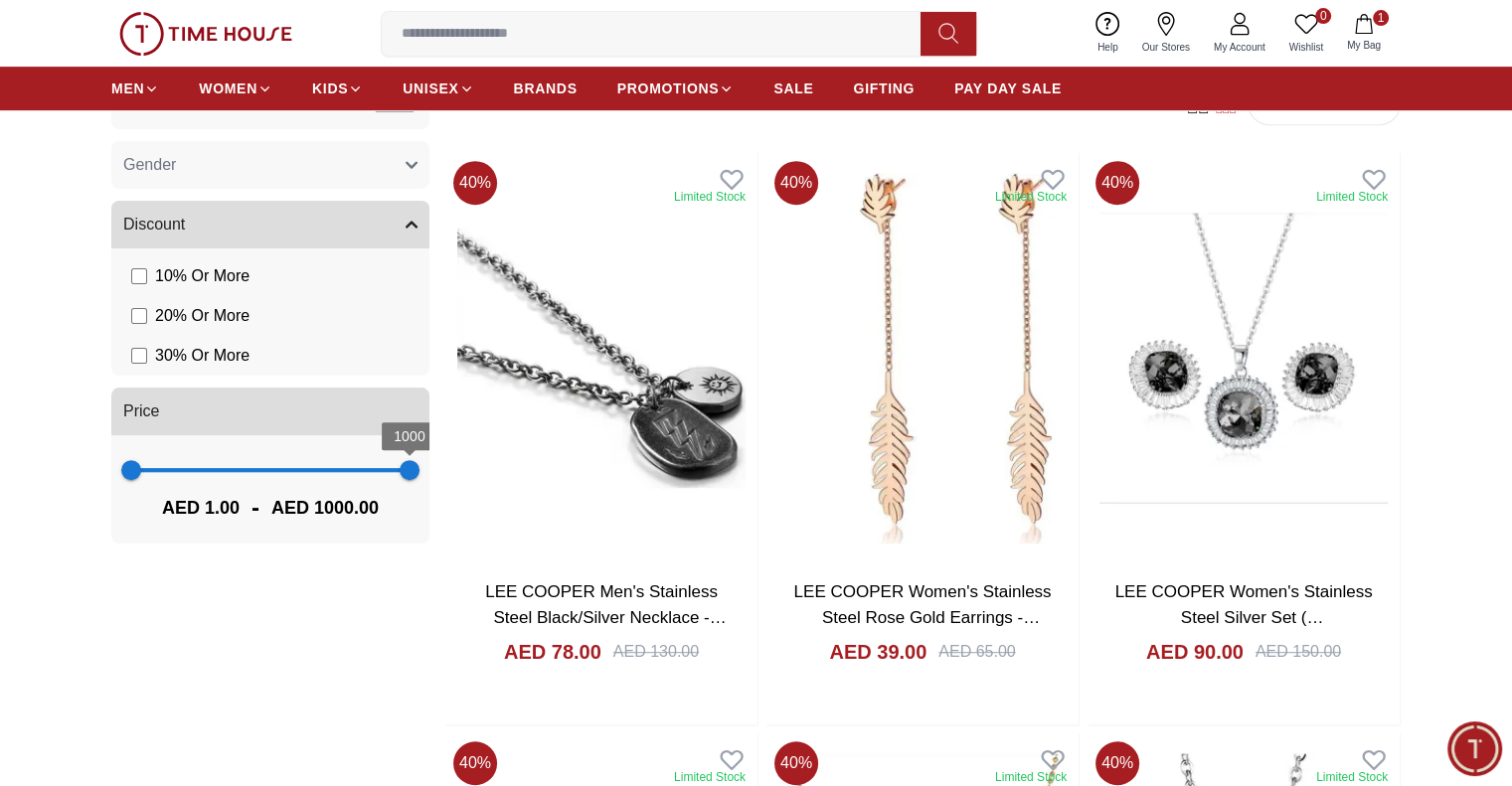 scroll, scrollTop: 596, scrollLeft: 0, axis: vertical 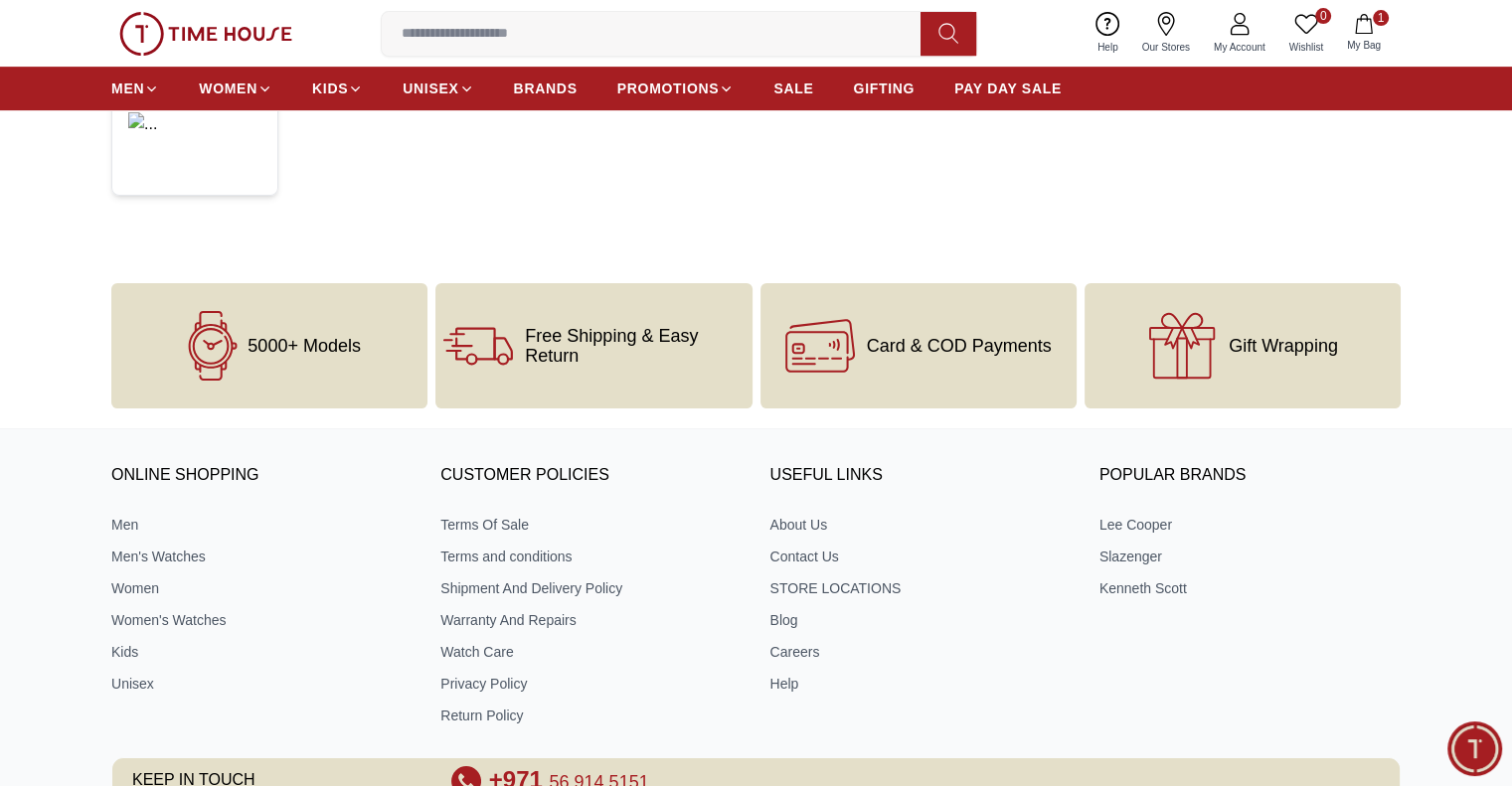 click 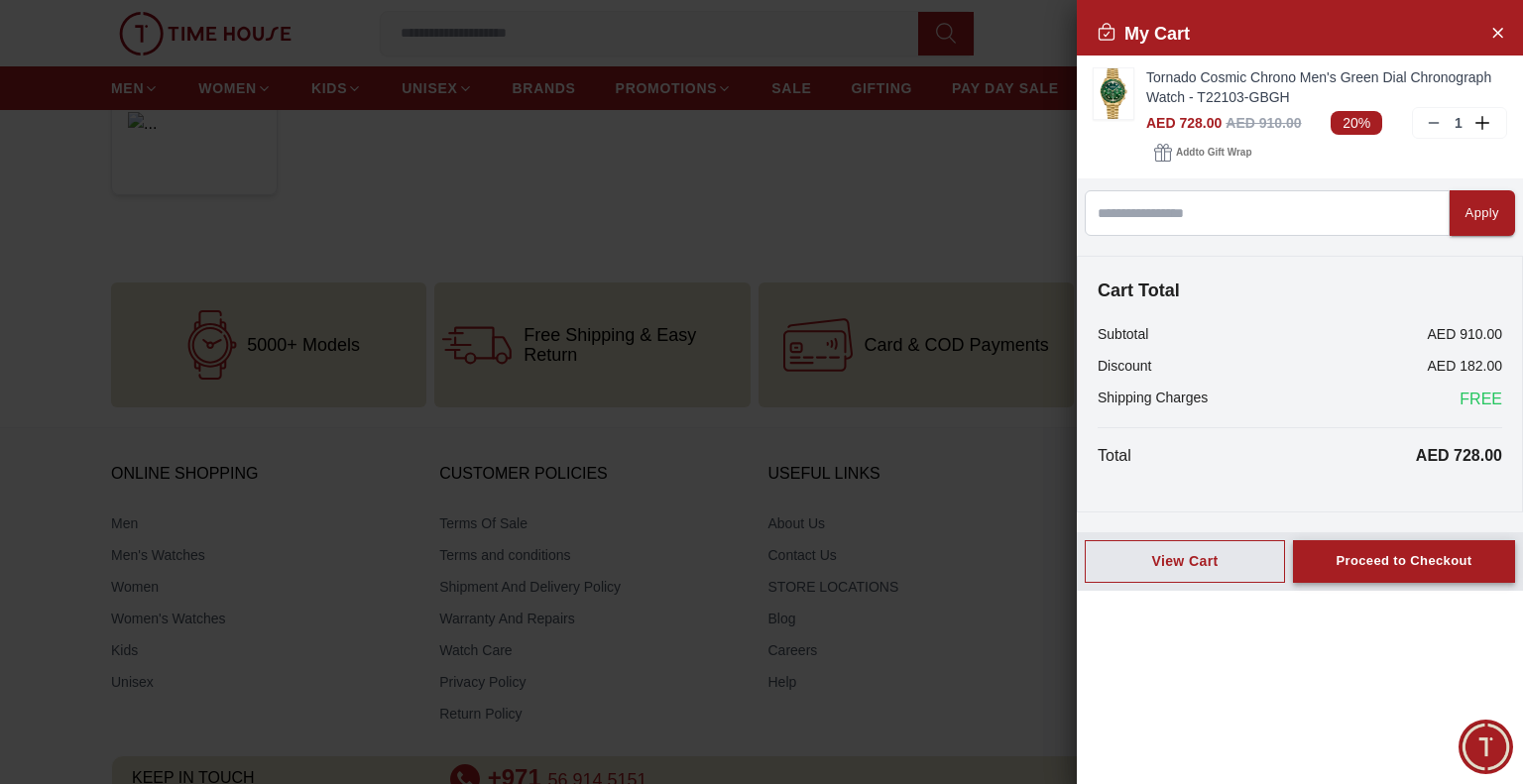 click on "Proceed to Checkout" at bounding box center [1403, 561] 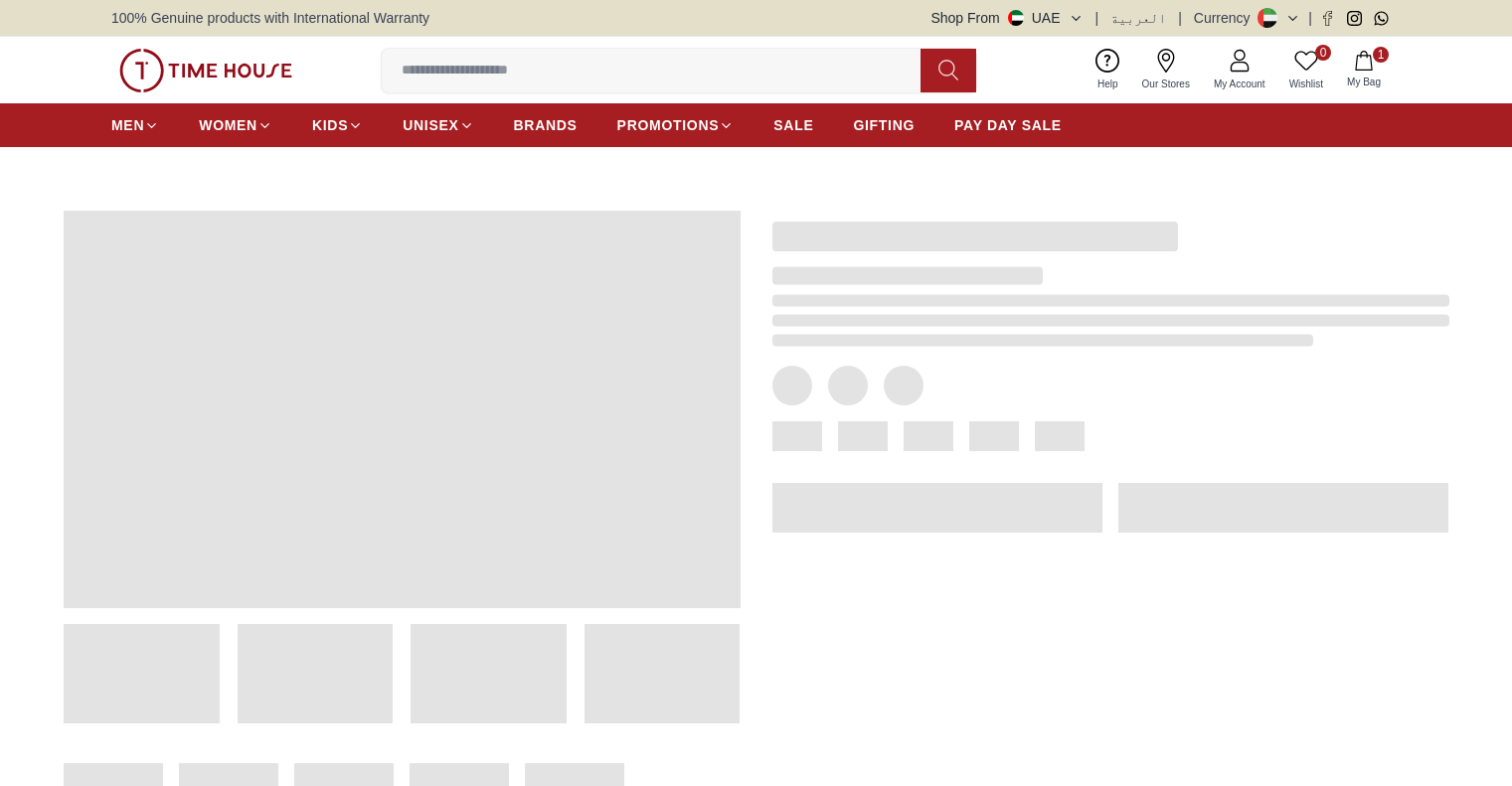 scroll, scrollTop: 0, scrollLeft: 0, axis: both 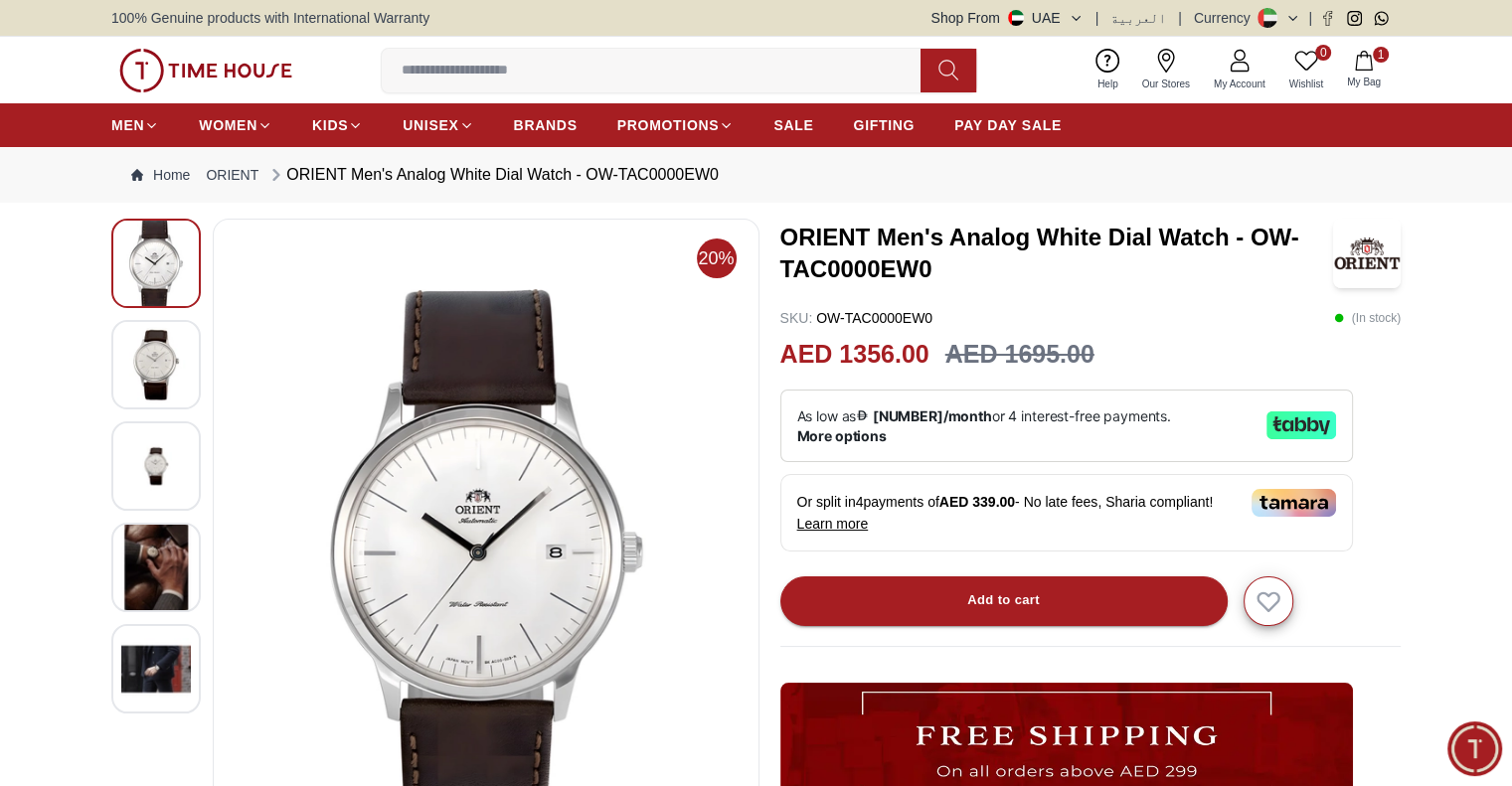 click at bounding box center (156, 365) 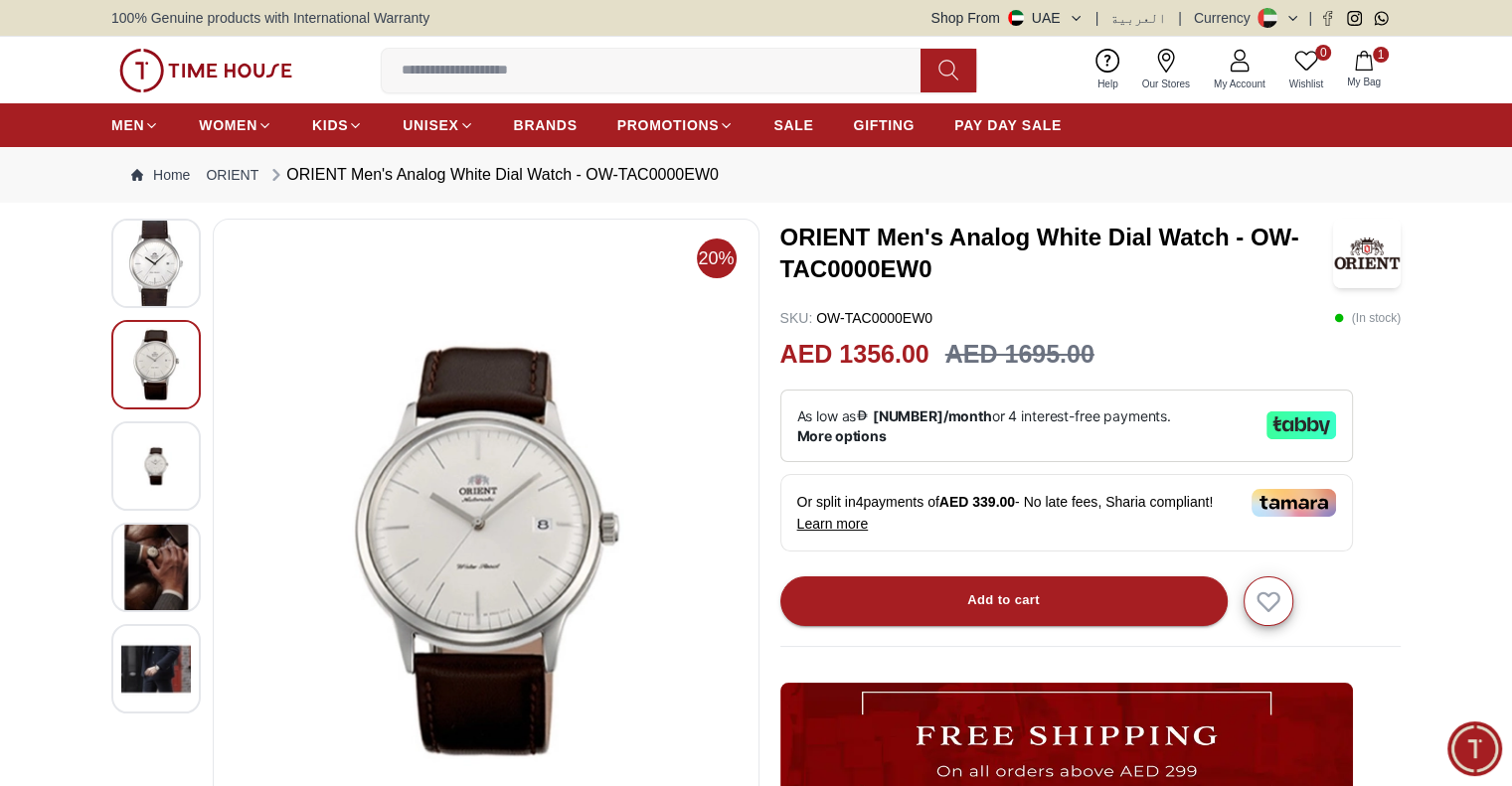 click at bounding box center [156, 263] 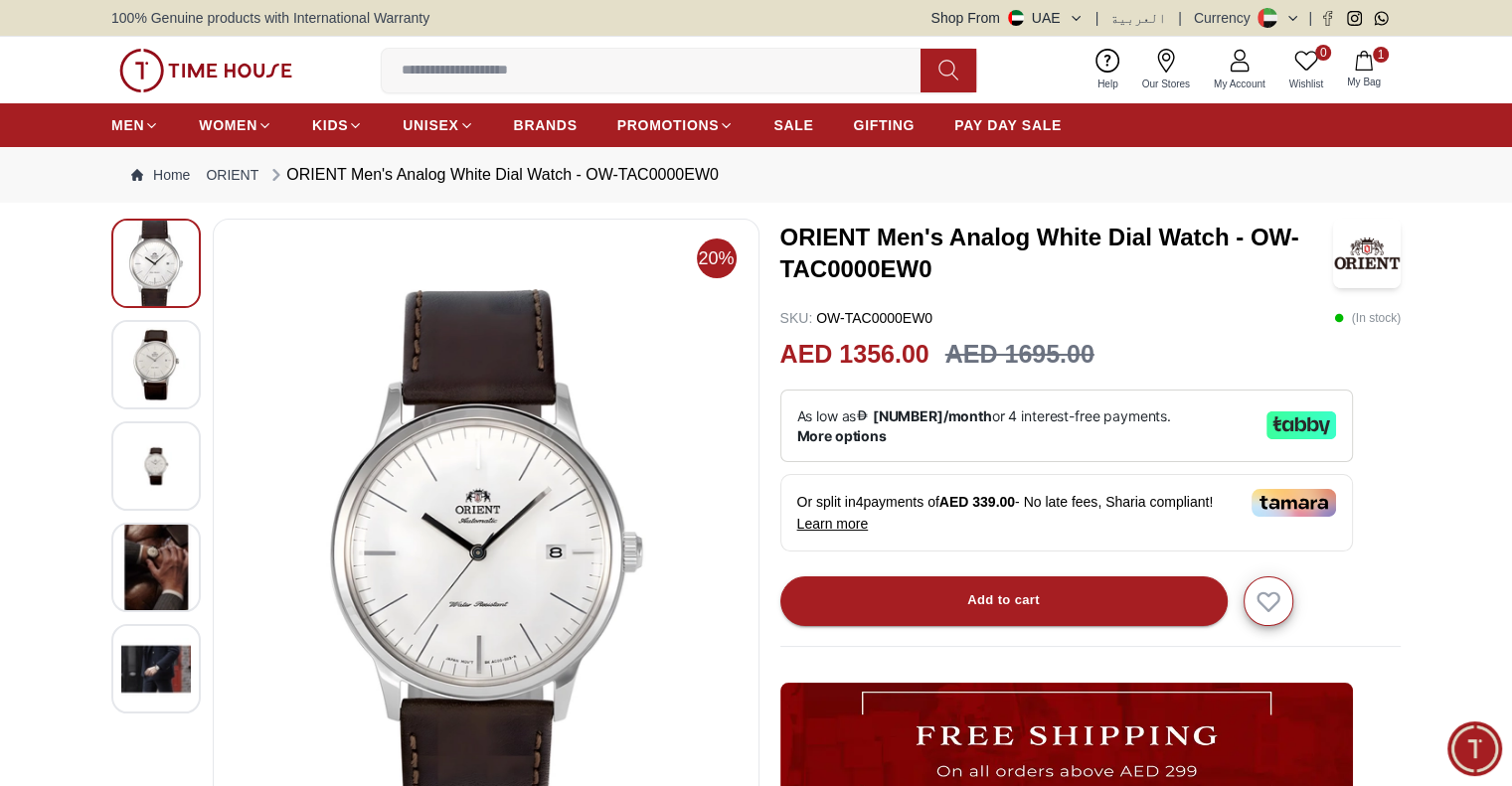 click at bounding box center (156, 465) 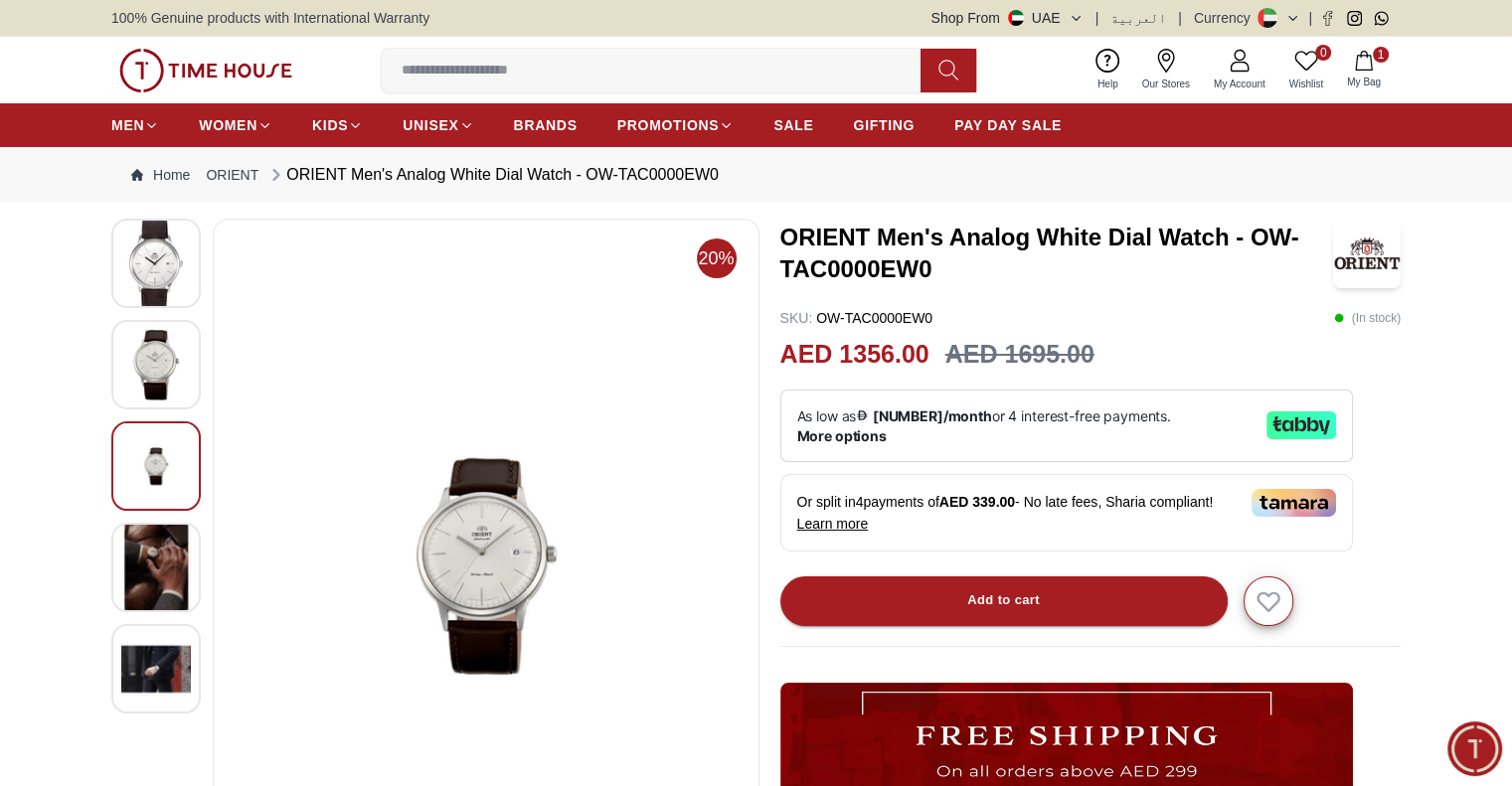 click at bounding box center [156, 365] 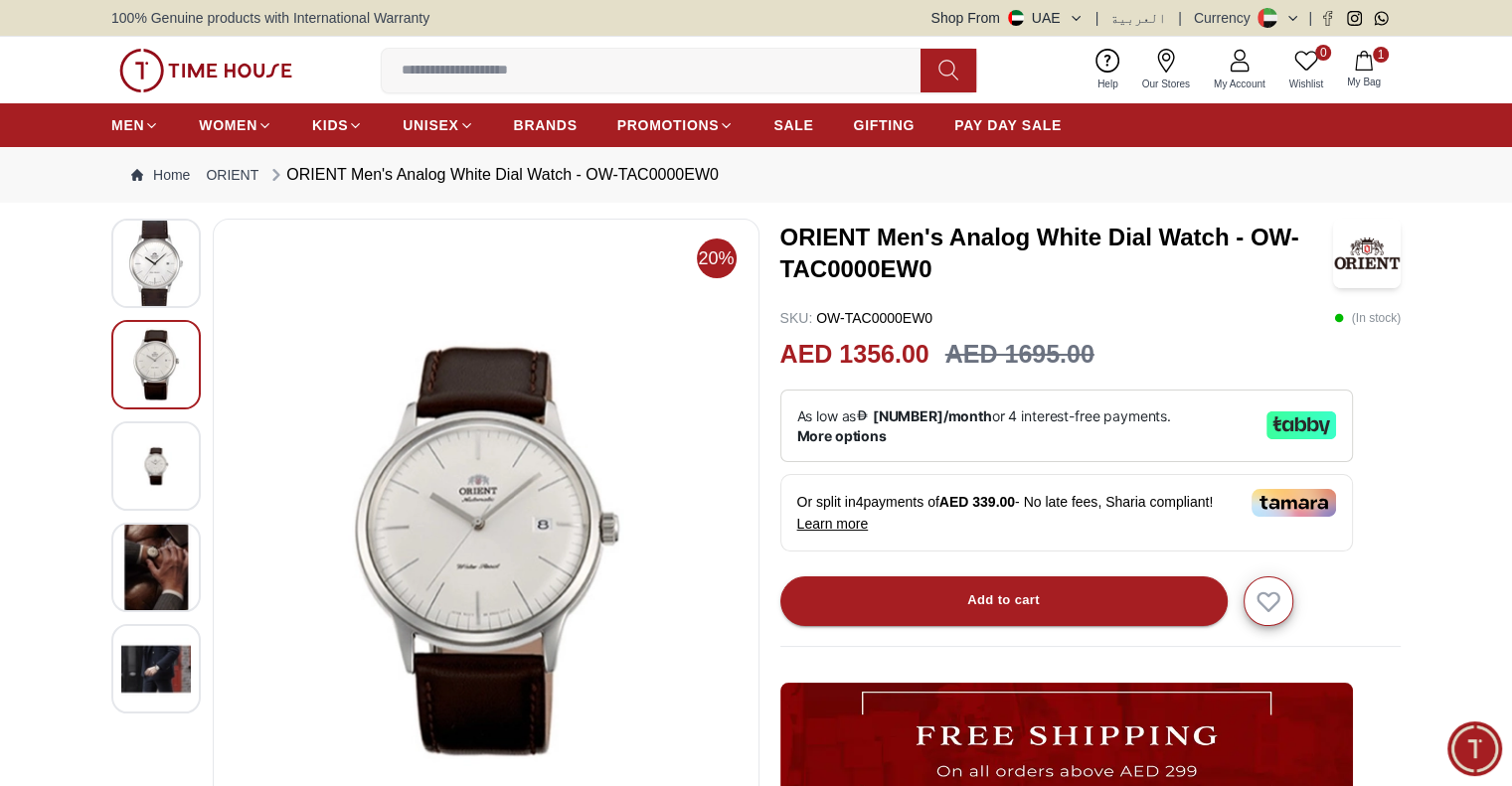 click at bounding box center (156, 263) 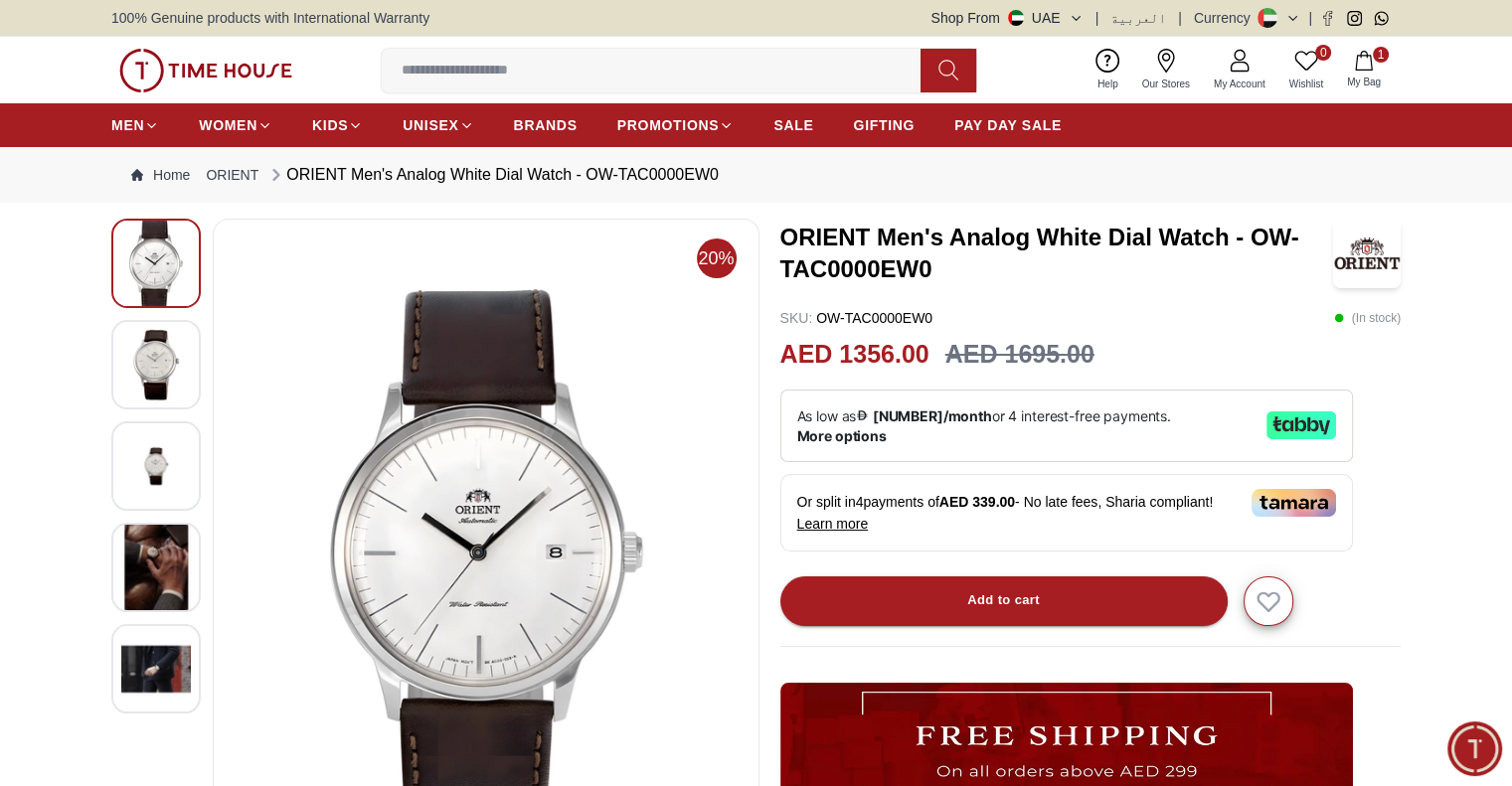 click at bounding box center [156, 566] 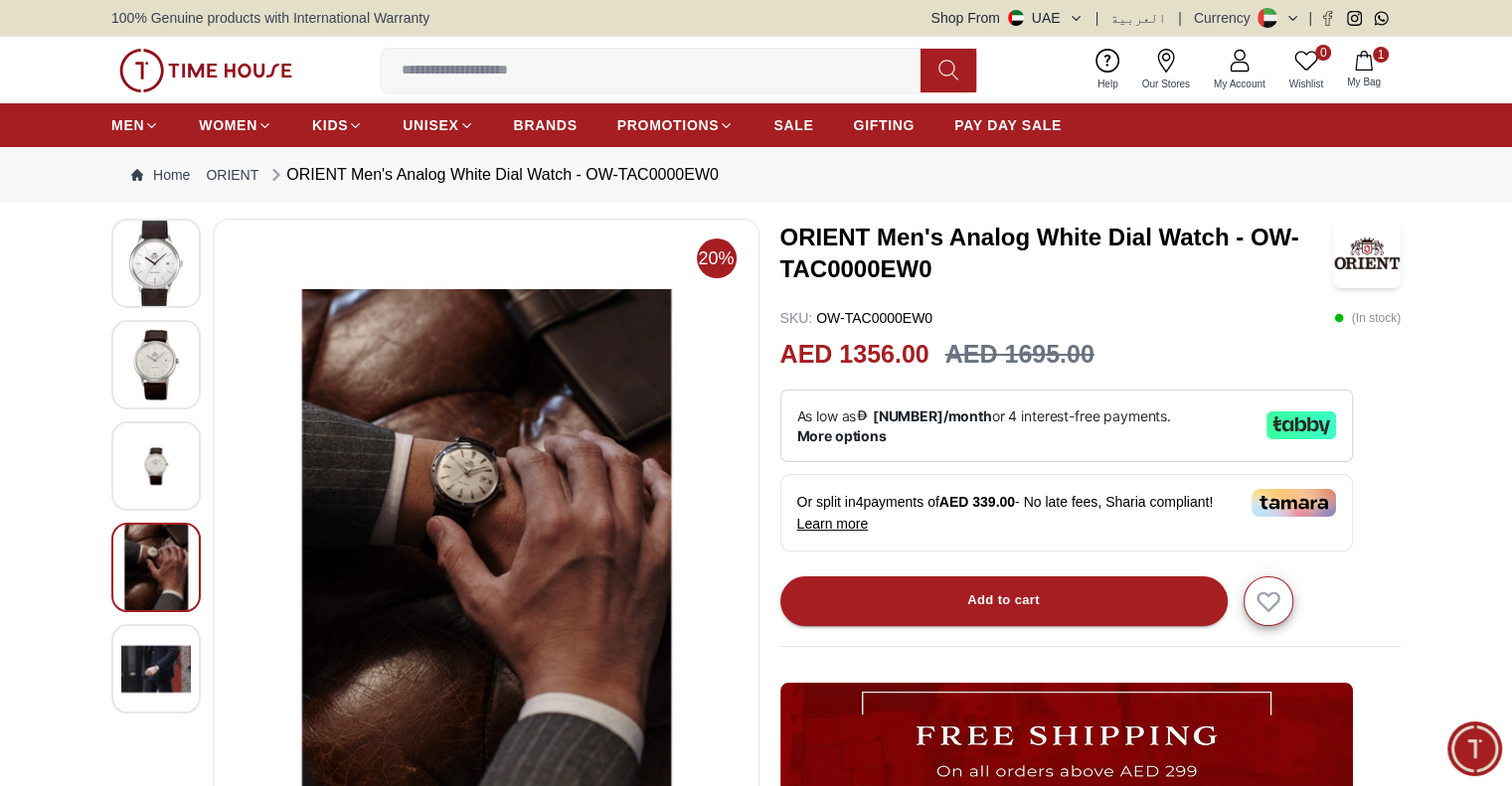 click at bounding box center [156, 668] 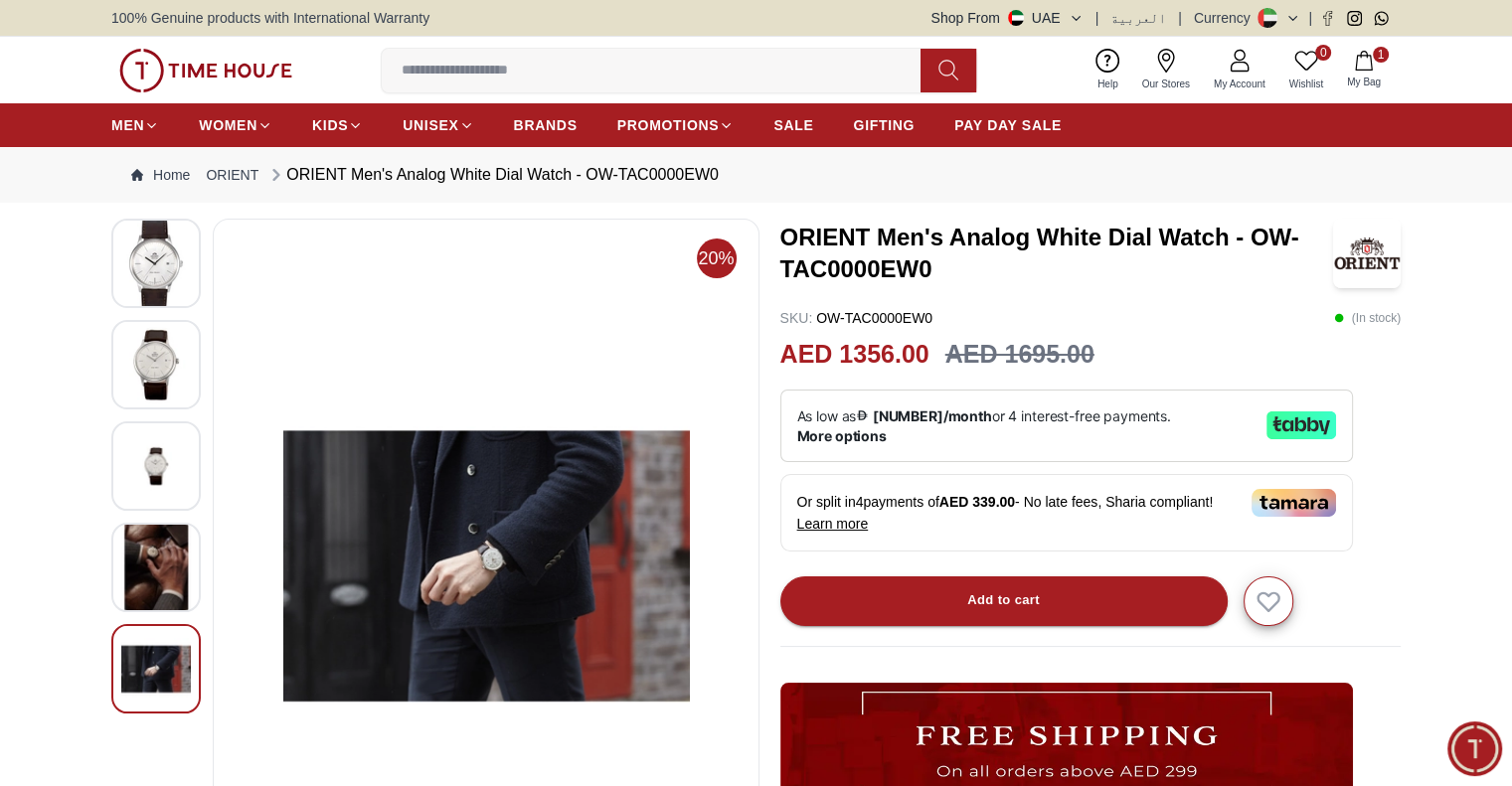 click at bounding box center [156, 465] 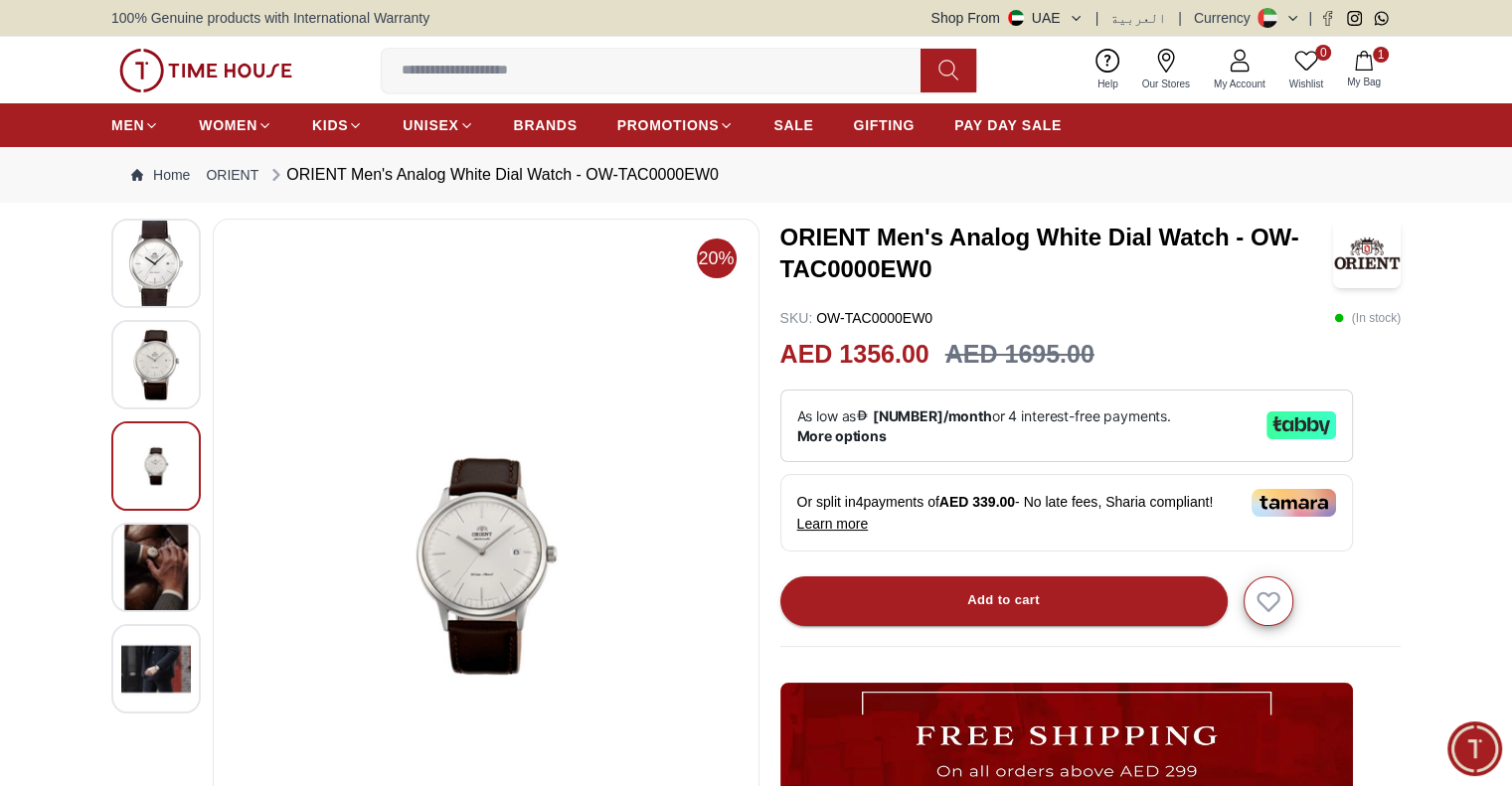 click at bounding box center [156, 365] 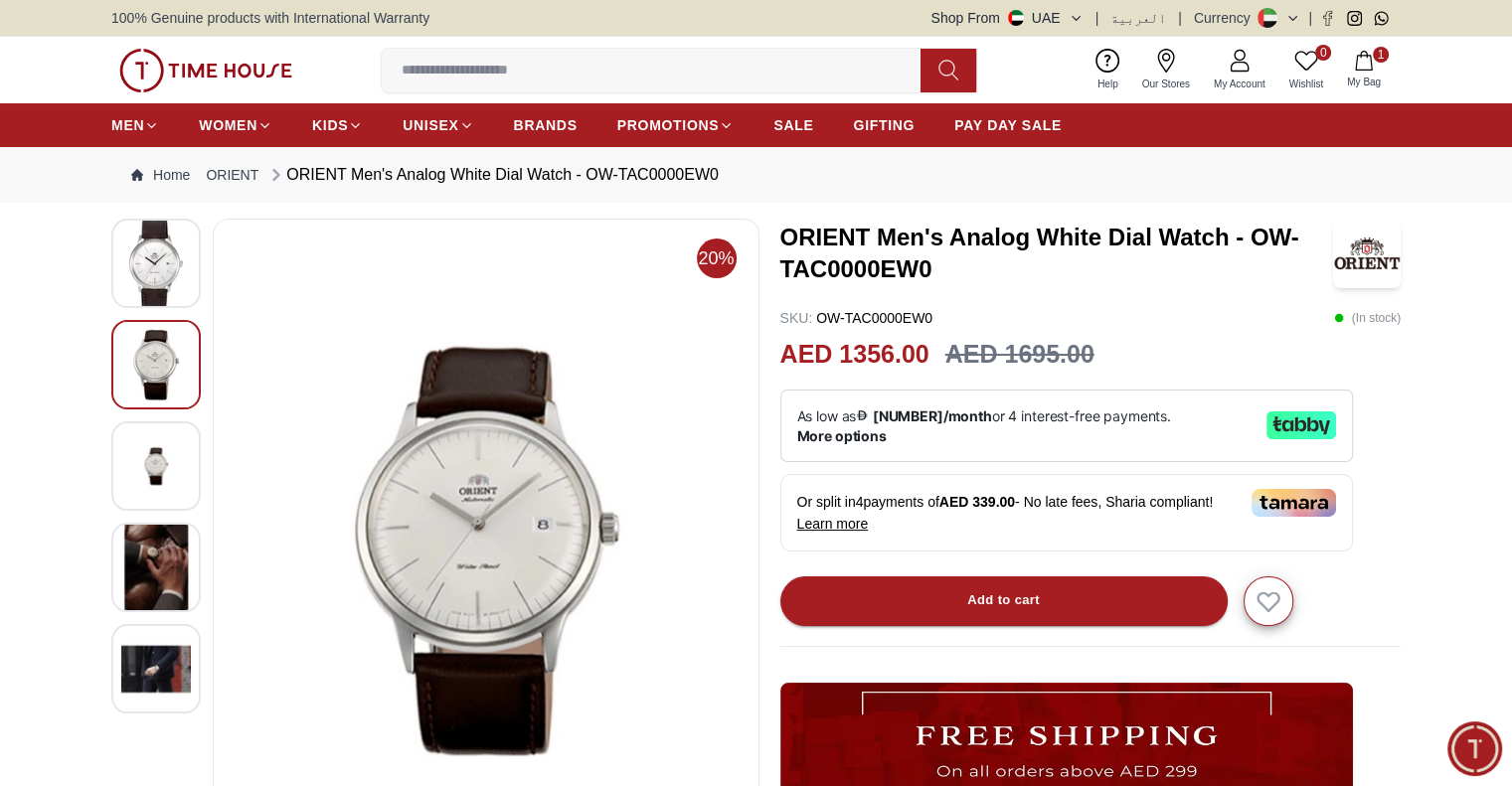 click at bounding box center [156, 263] 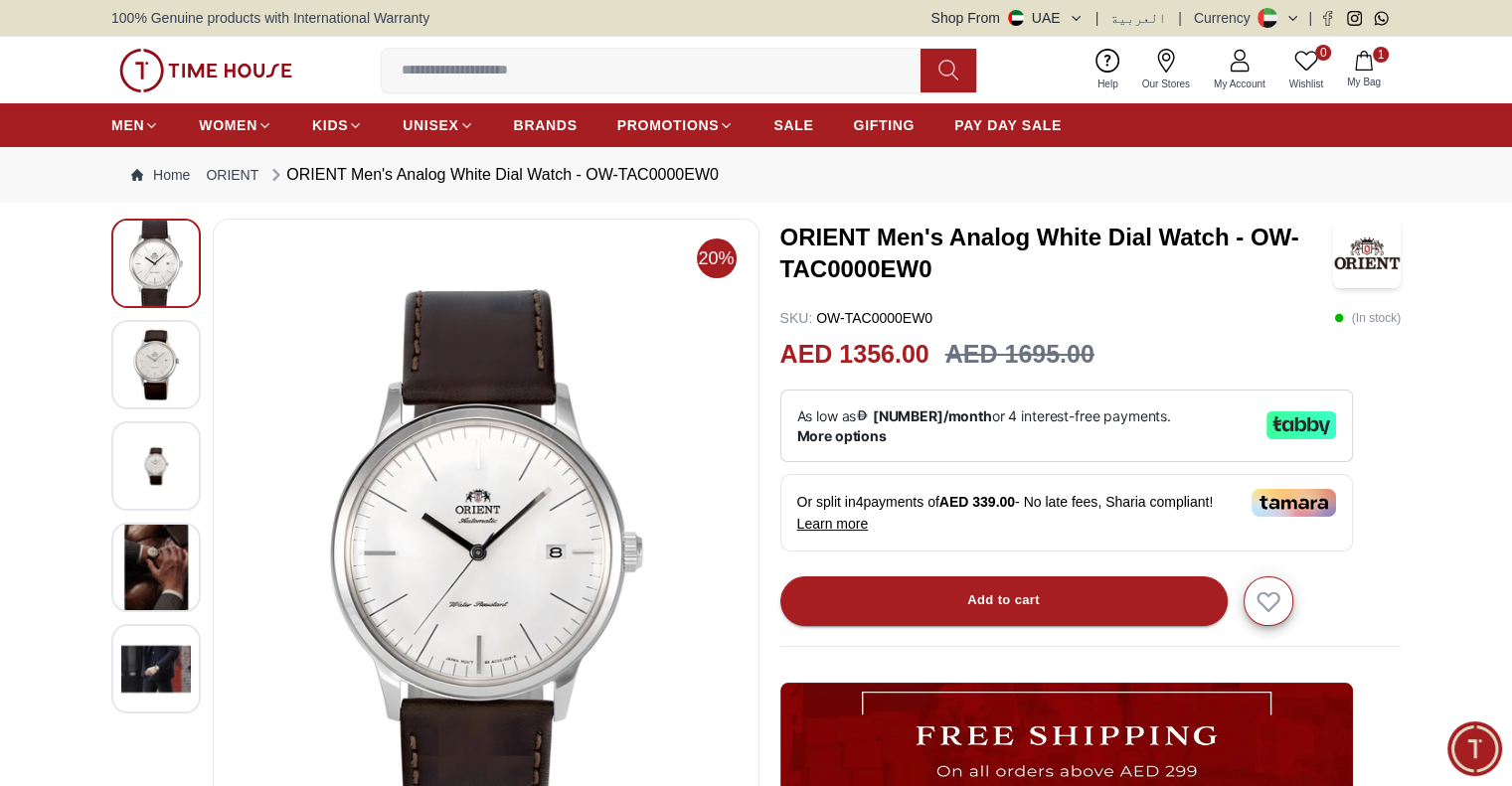 click at bounding box center (156, 365) 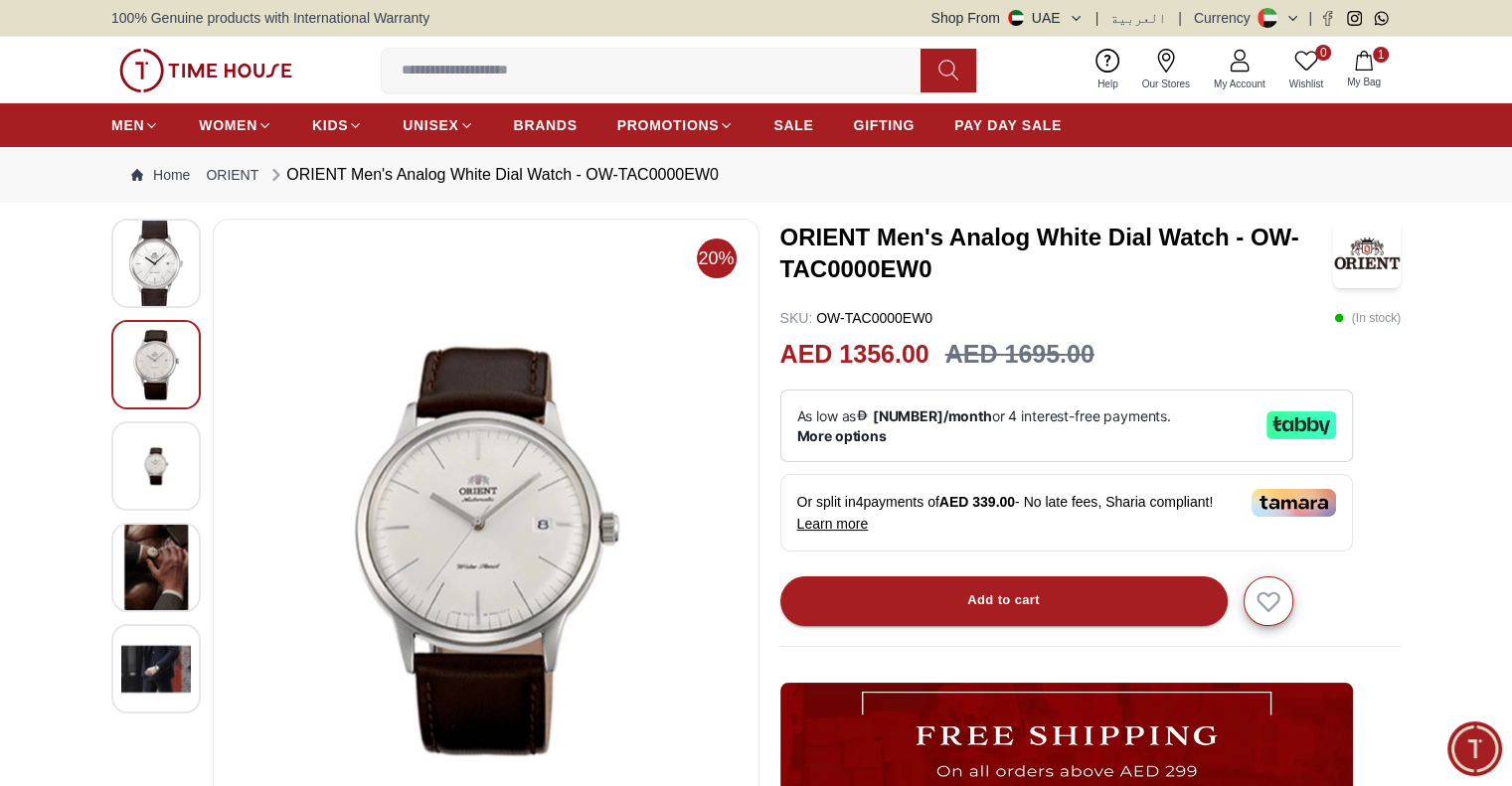 click on "100% Genuine products with International Warranty Shop From UAE | العربية |     Currency    | 0 Wishlist 1 My Bag Help Our Stores My Account 0 Wishlist 1 My Bag MEN WOMEN KIDS UNISEX BRANDS PROMOTIONS SALE GIFTING PAY DAY SALE Home ORIENT ORIENT Men's Analog White Dial Watch - OW-TAC0000EW0 20% ORIENT Men's Analog White Dial Watch - OW-TAC0000EW0 SKU :   OW-TAC0000EW0 ( In stock ) AED 1356.00 AED 1695.00 Or split in  4  payments of  AED 339.00  - No late fees, Sharia compliant!    Learn more Overview This contemporary ORIENT 40.5mm mechanical watch features a sophisticated stainless steel case, white dial, a convenient date aperture, and a classic leather band. Enhancing its professional aesthetic is an elegantly refined chapter ring, stylish silver hands, and a hand-wound crown with automatic self-winding functionality. The confident AC0000EW supports water resistance of 30 meters. Add to cart GIFT WRAPPING INCLUDED TRUSTED SHIPPING CONTACTLESS DELIVERY Share To Friends Product Description" at bounding box center [756, 1675] 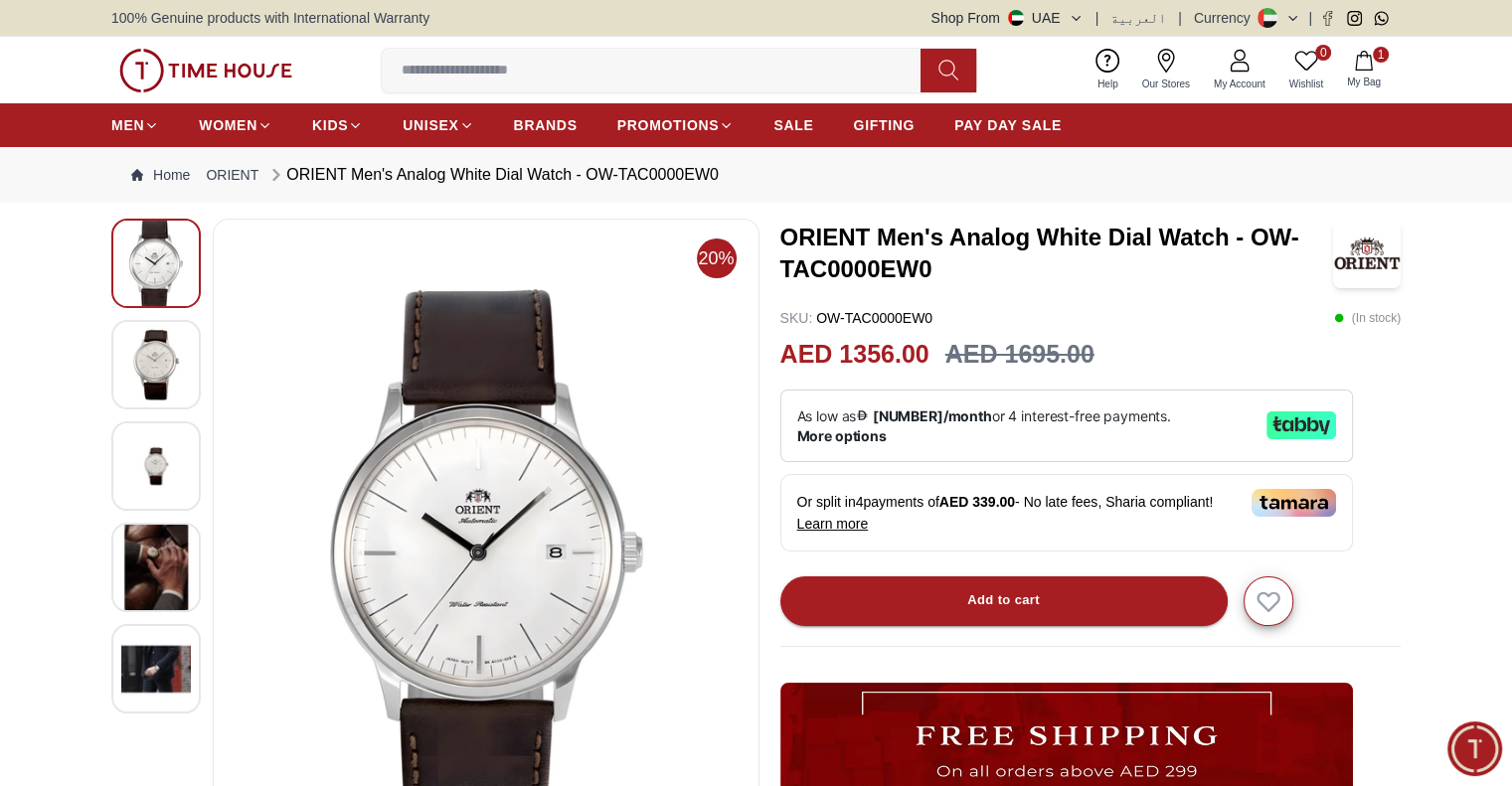 click at bounding box center [156, 365] 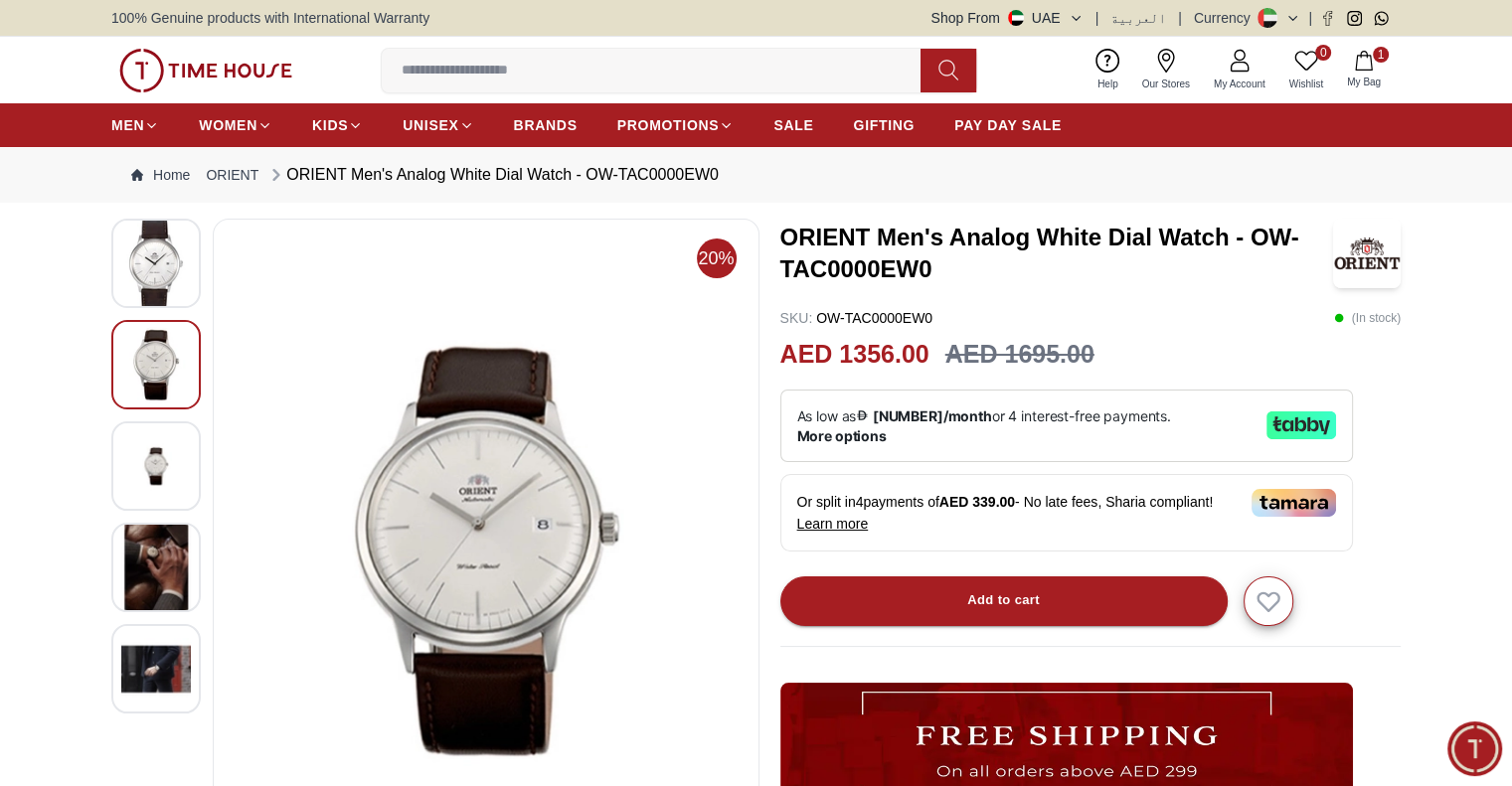 click at bounding box center [156, 263] 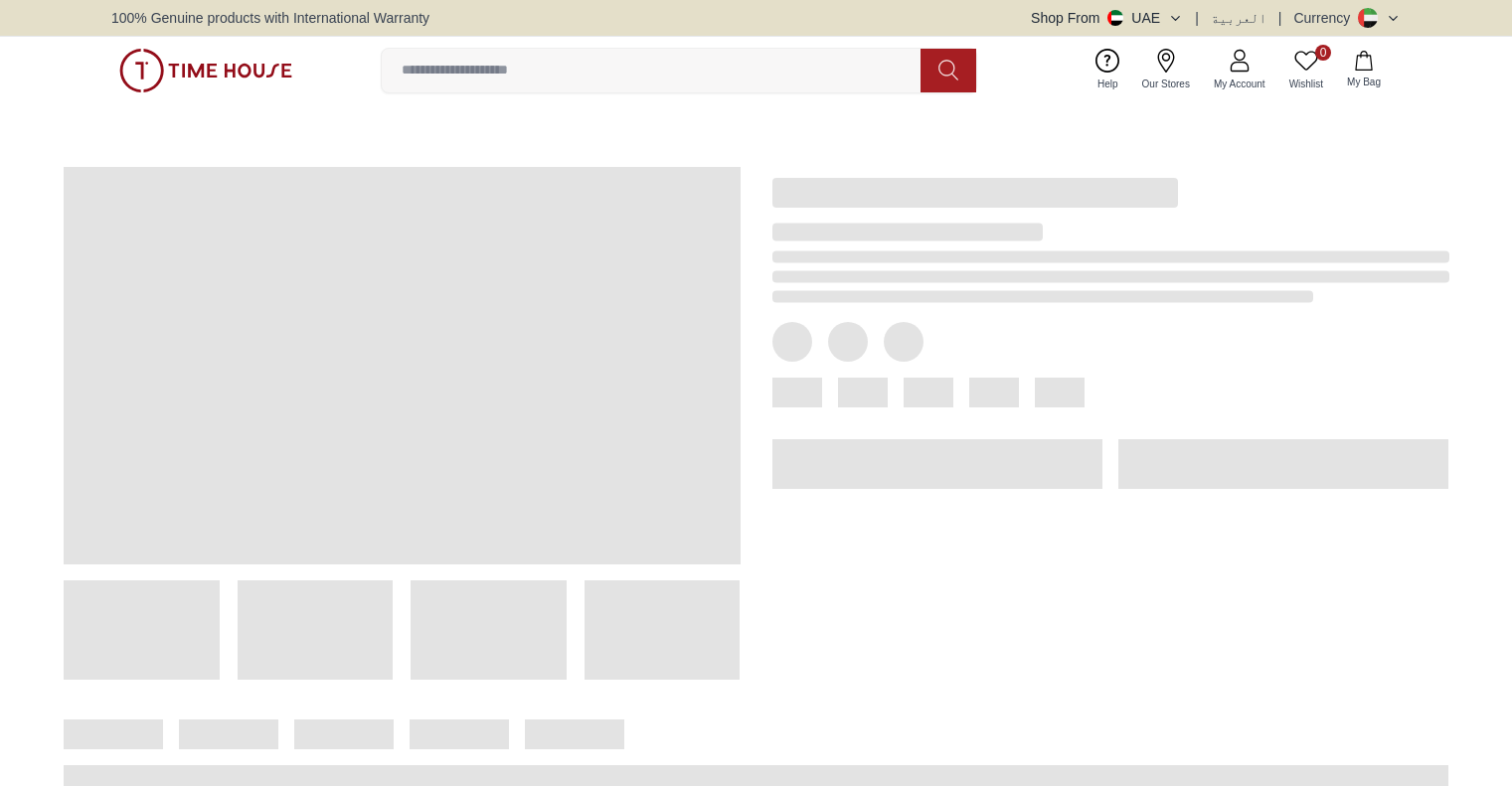 scroll, scrollTop: 0, scrollLeft: 0, axis: both 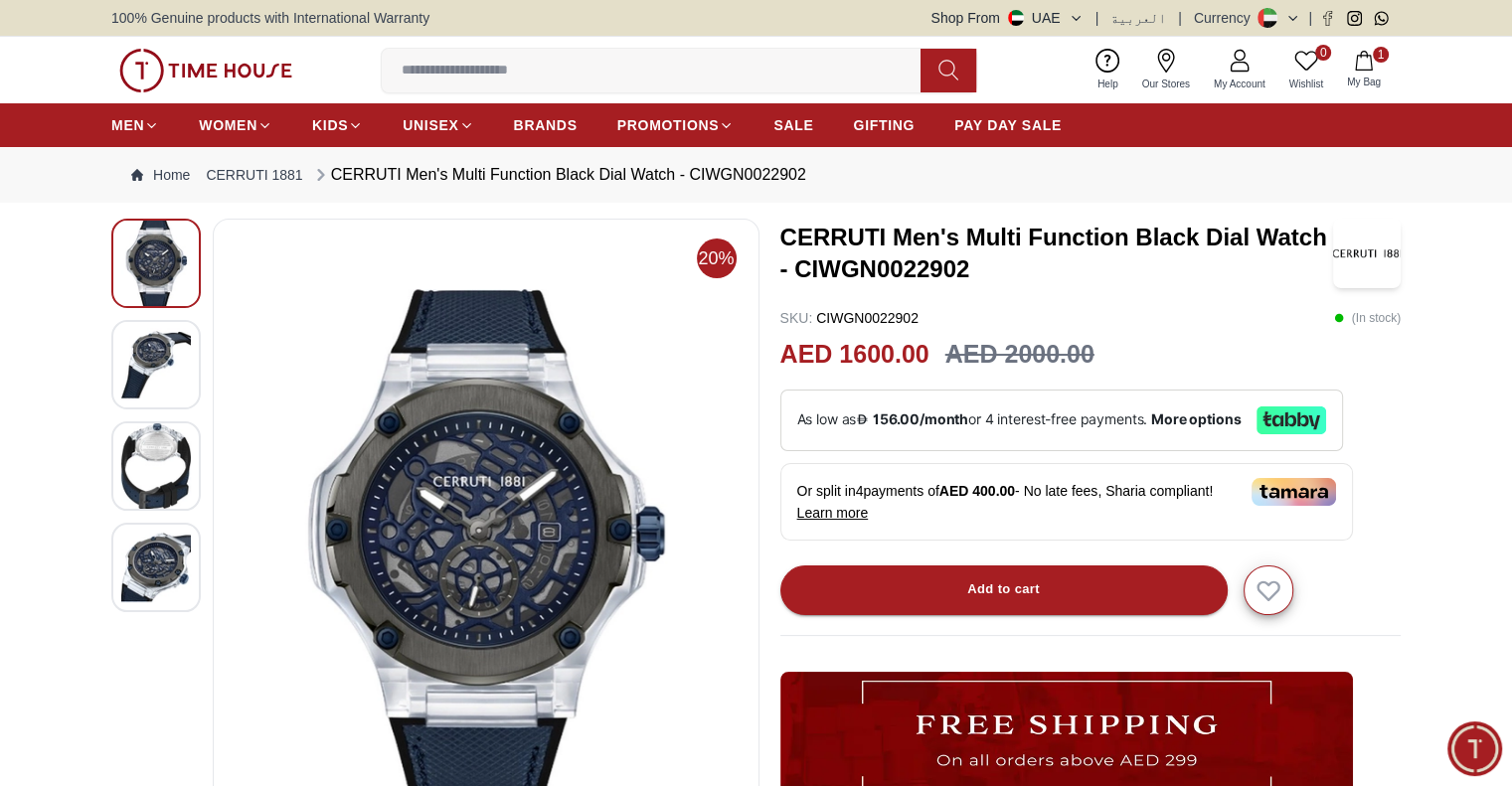 click at bounding box center (156, 365) 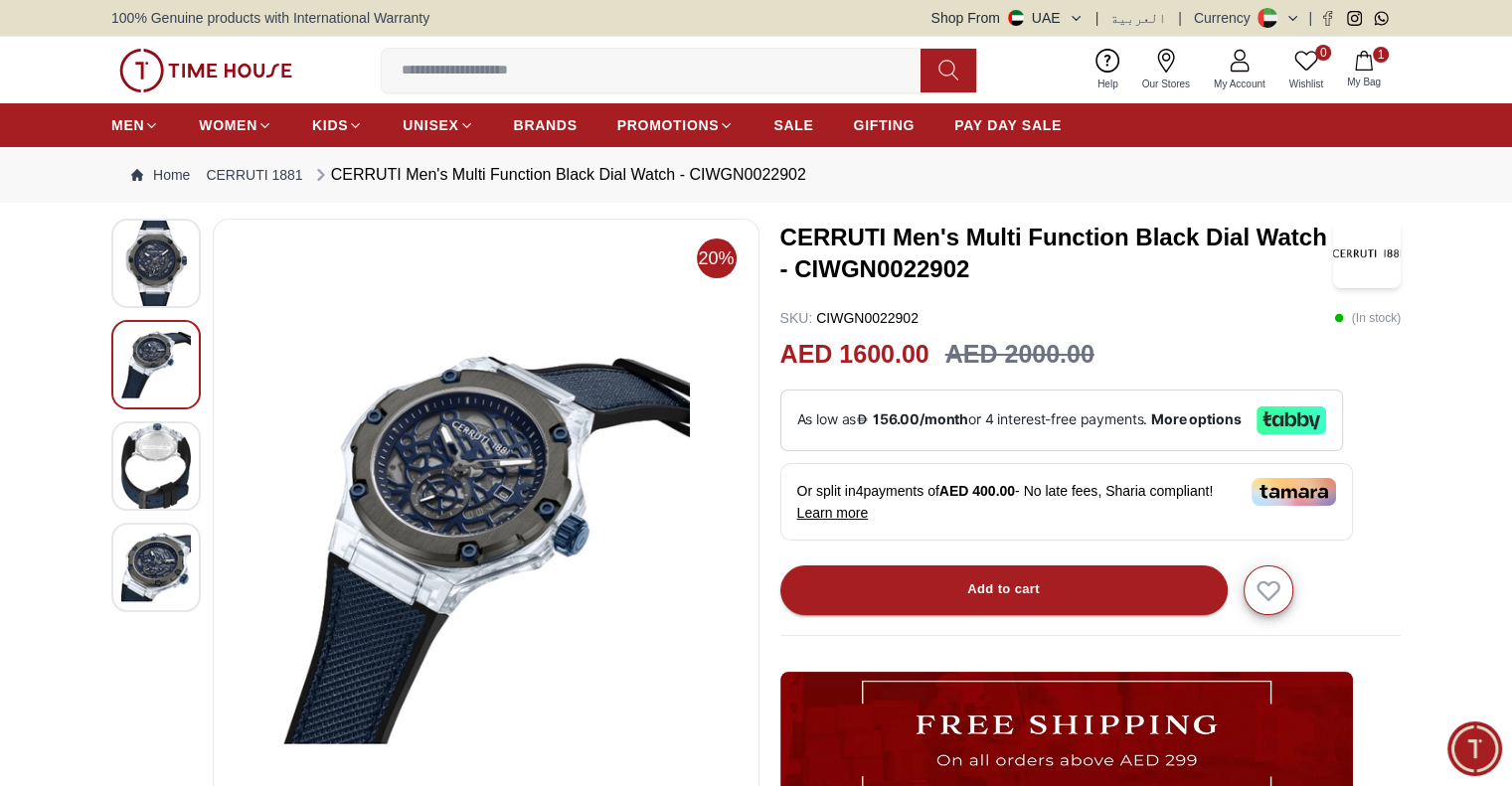 click at bounding box center (156, 466) 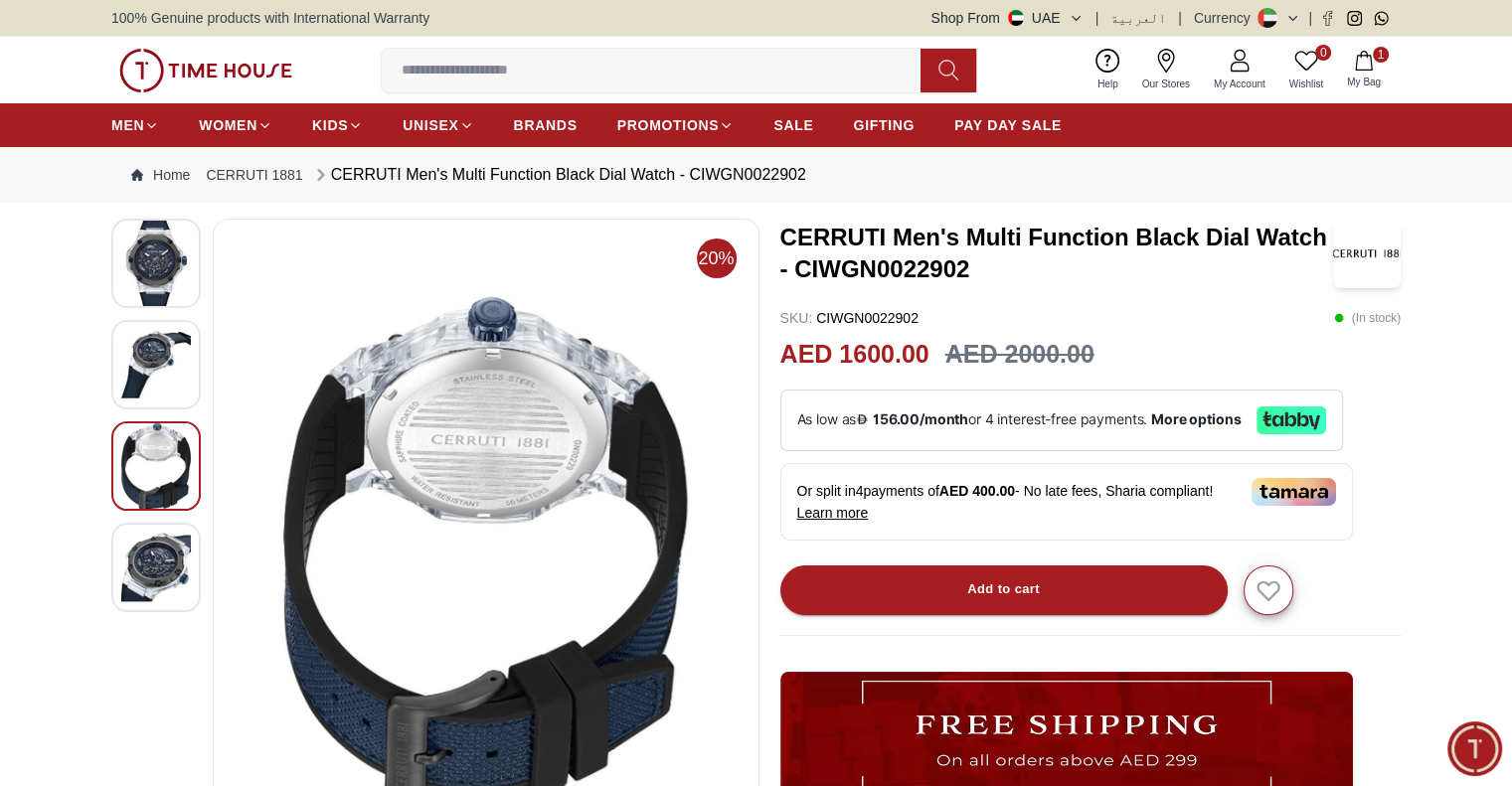 click at bounding box center (156, 567) 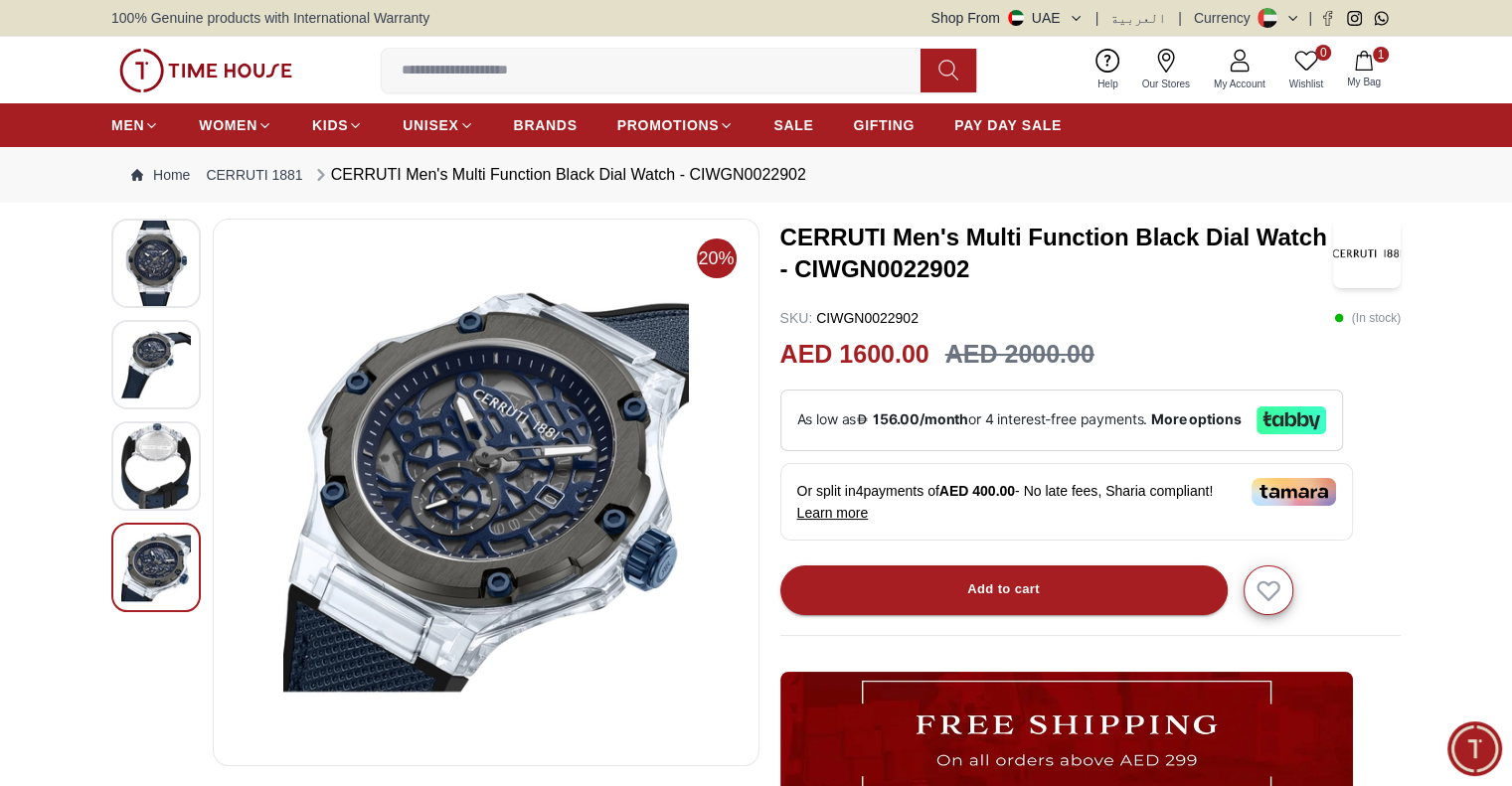 click at bounding box center [156, 263] 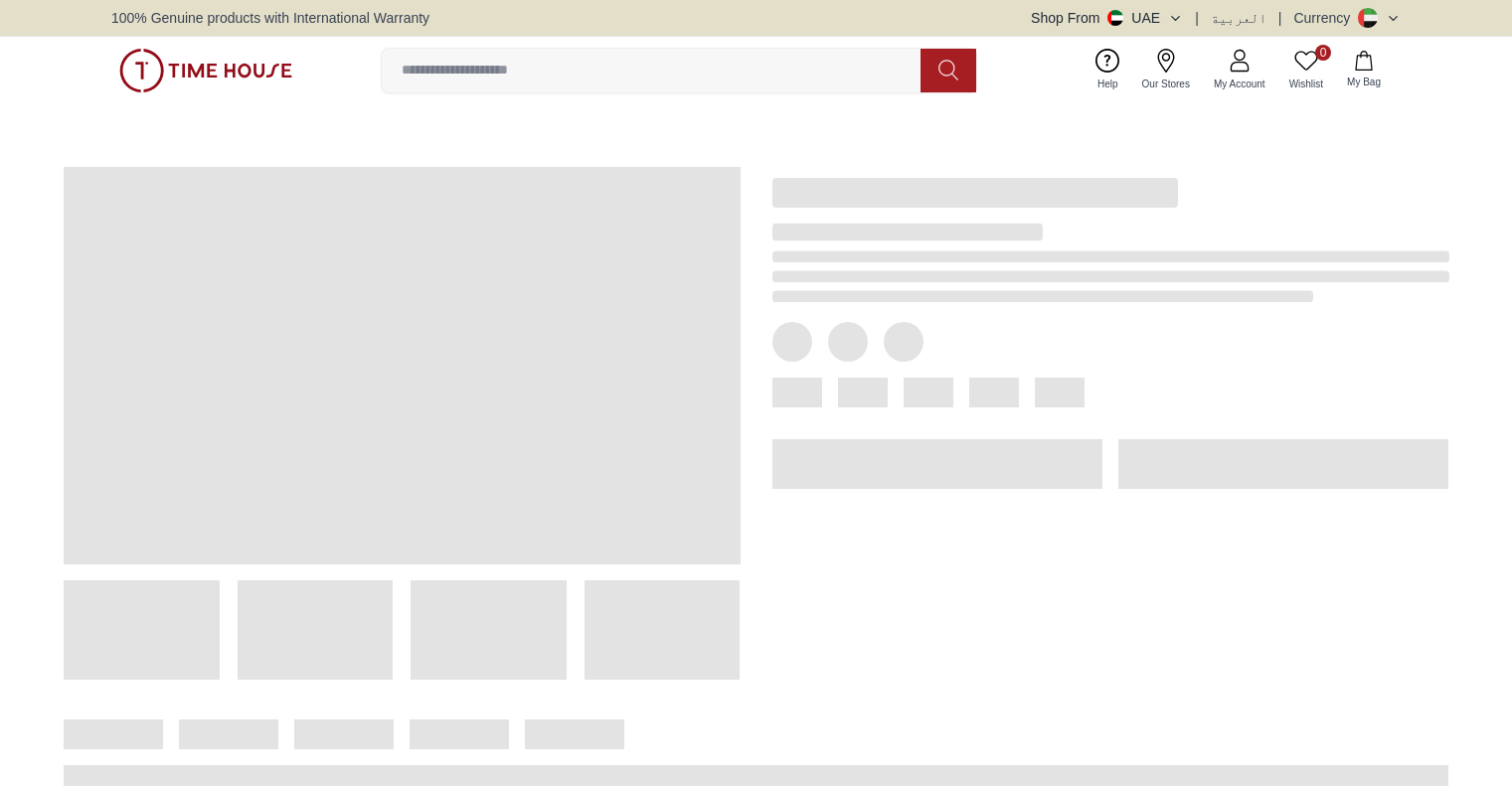 scroll, scrollTop: 0, scrollLeft: 0, axis: both 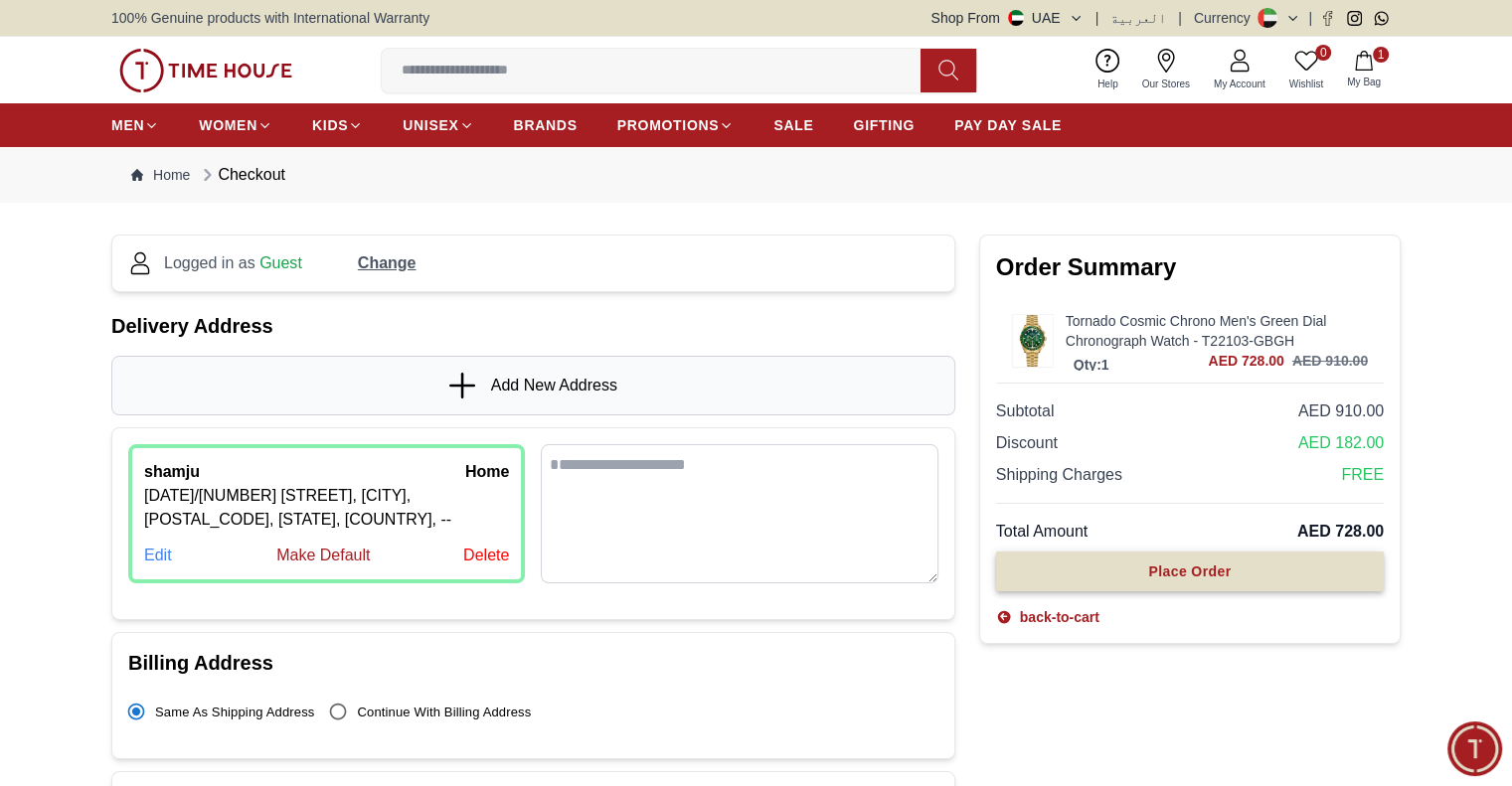 click on "Place Order" at bounding box center [1190, 571] 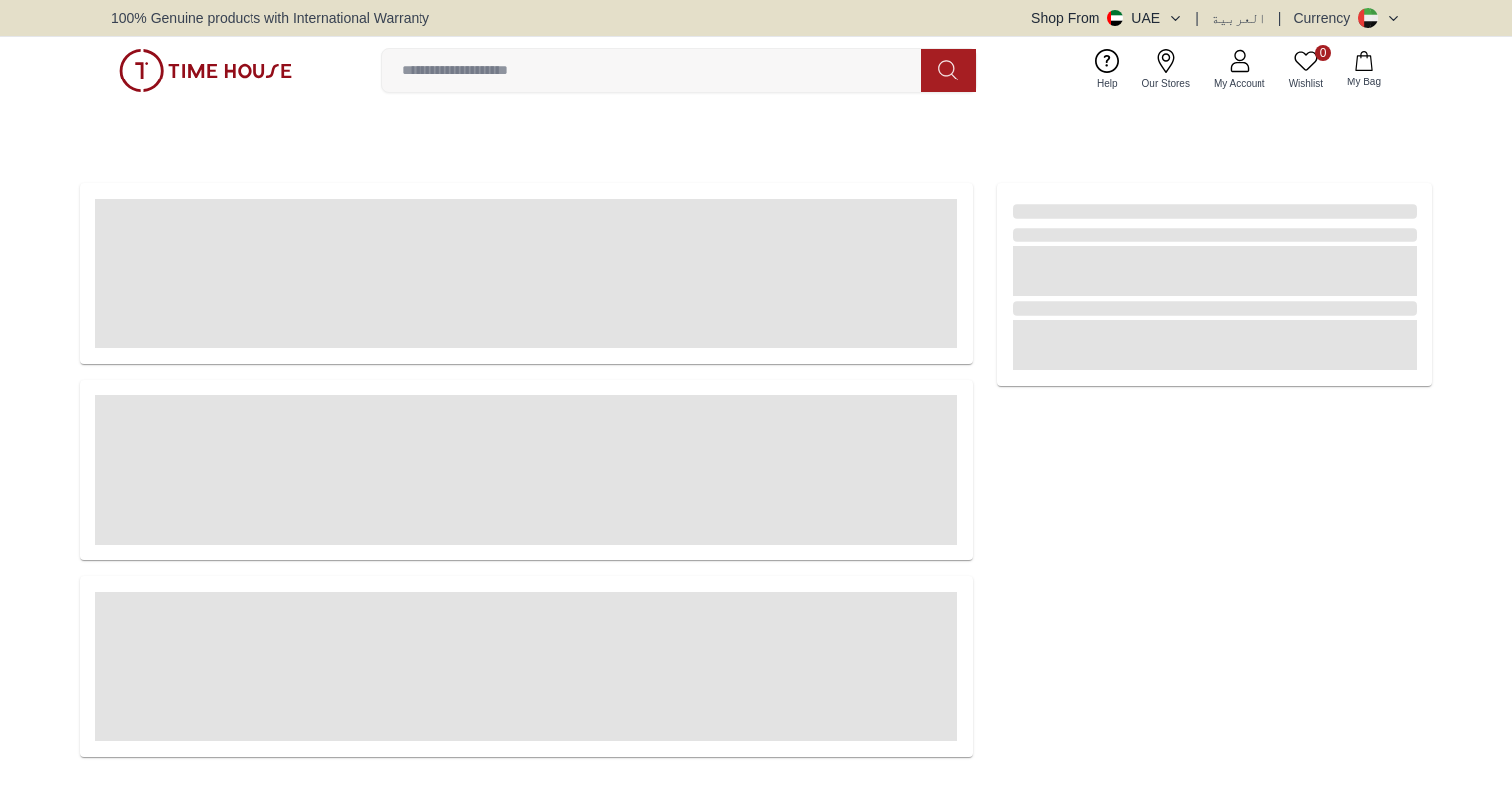 scroll, scrollTop: 0, scrollLeft: 0, axis: both 